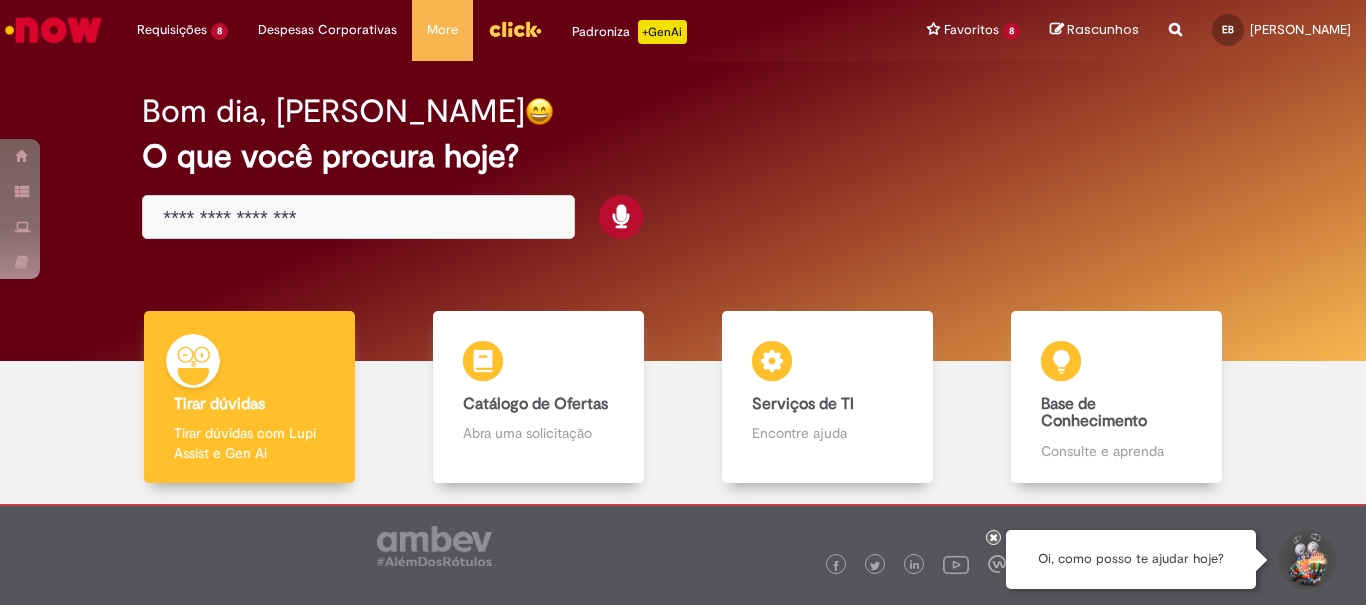 scroll, scrollTop: 0, scrollLeft: 0, axis: both 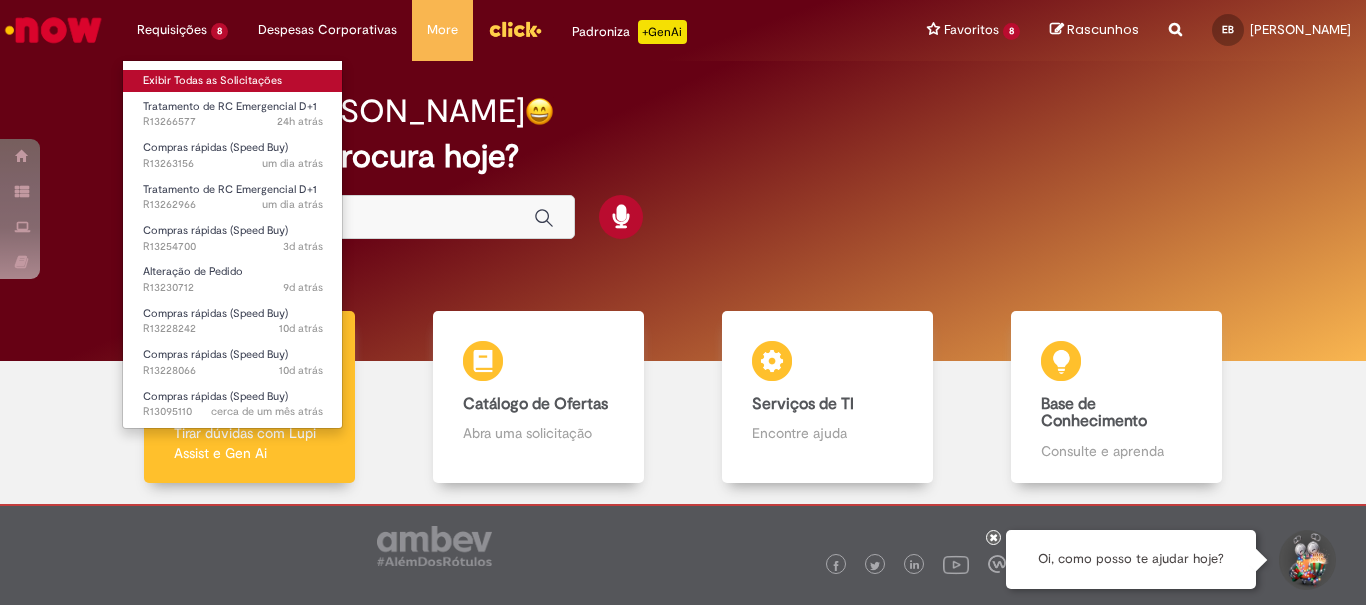 click on "Exibir Todas as Solicitações" at bounding box center (233, 81) 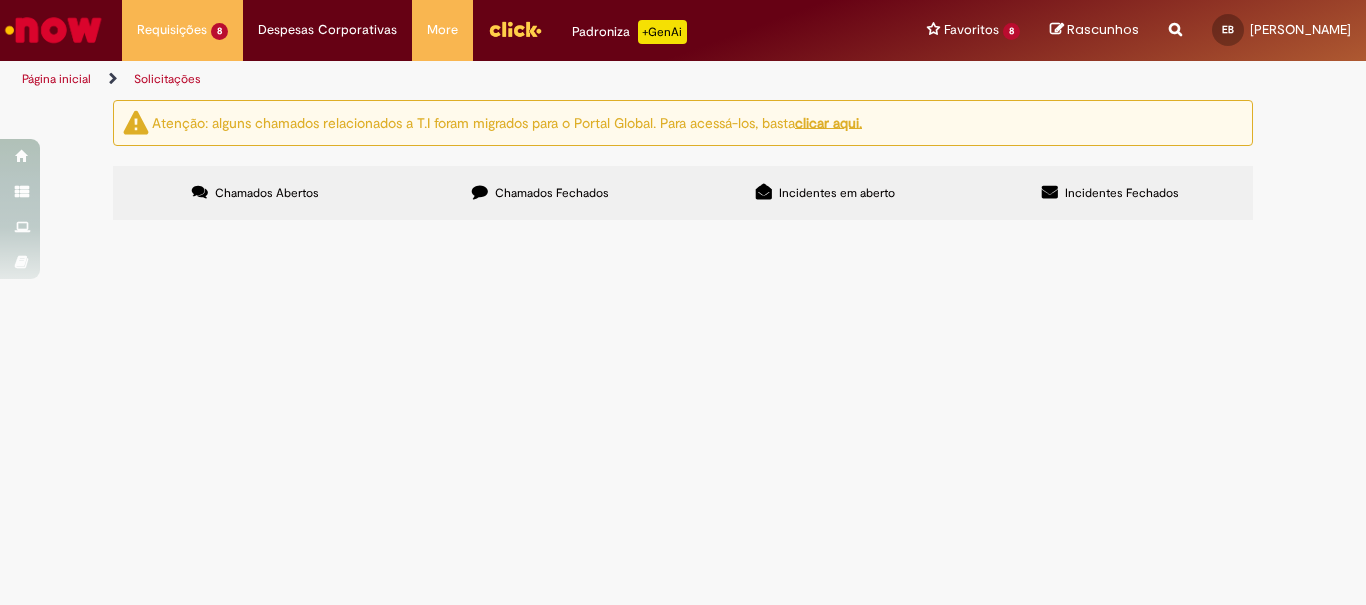 click on "Solicito geração do pedido da RC 1000369886." at bounding box center (0, 0) 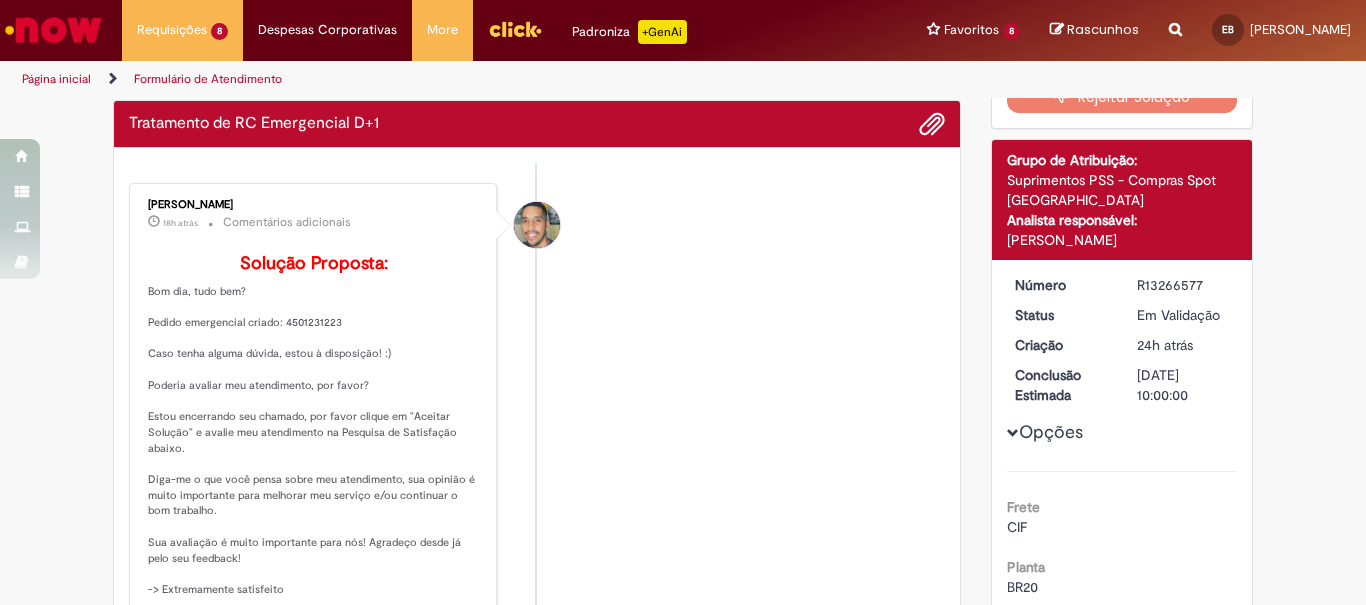 scroll, scrollTop: 15, scrollLeft: 0, axis: vertical 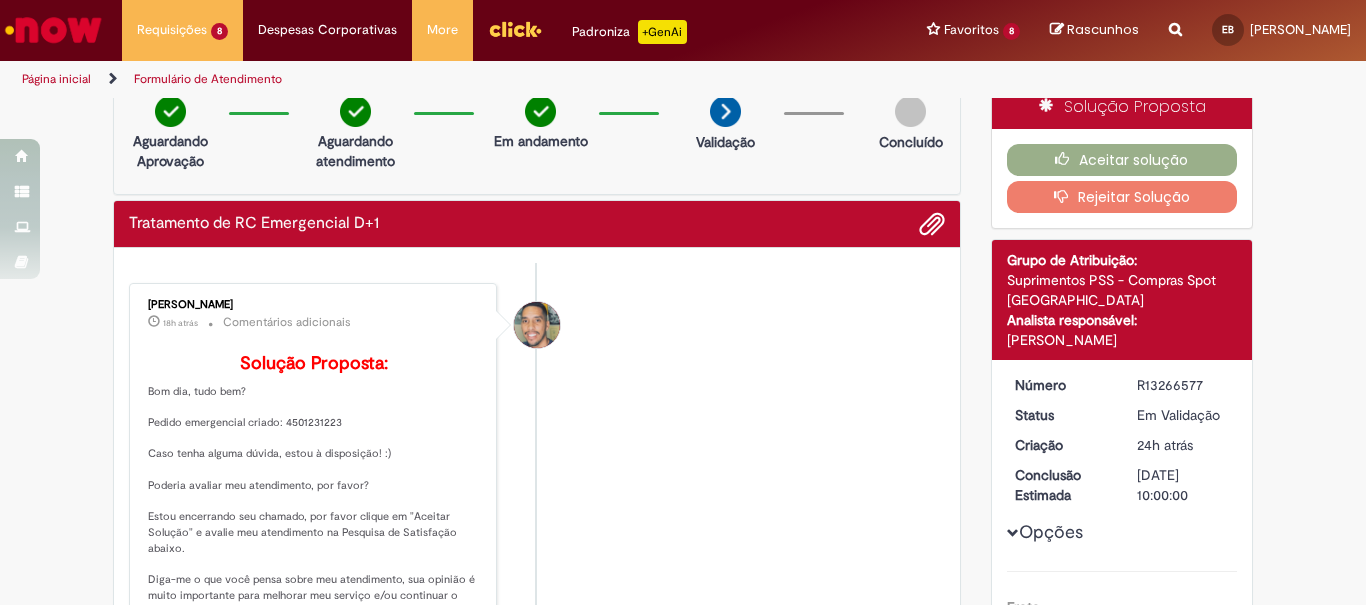 click on "Solução Proposta:
Bom dia, tudo bem?
Pedido emergencial criado: 4501231223
Caso tenha alguma dúvida, estou à disposição! :)
Poderia avaliar meu atendimento, por favor?
Estou encerrando seu chamado, por favor clique em "Aceitar Solução" e avalie meu atendimento na Pesquisa de Satisfação abaixo.
Diga-me o que você pensa sobre meu atendimento, sua opinião é muito importante para melhorar meu serviço e/ou continuar o bom trabalho.
Sua avaliação é muito importante para nós! Agradeço desde já pelo seu feedback!
-> Extremamente satisfeito
-> Extremamente insatisfeito
Venha visitar nosso Sharepoint e saiba mais sobre nossos processos, lá você encontra nossos chamados, treinamentos, pílulas do conhecimento, contatos, comunicações, fluxos e muito mais.
Vem com a gente!
[URL][DOMAIN_NAME]" at bounding box center (314, 612) 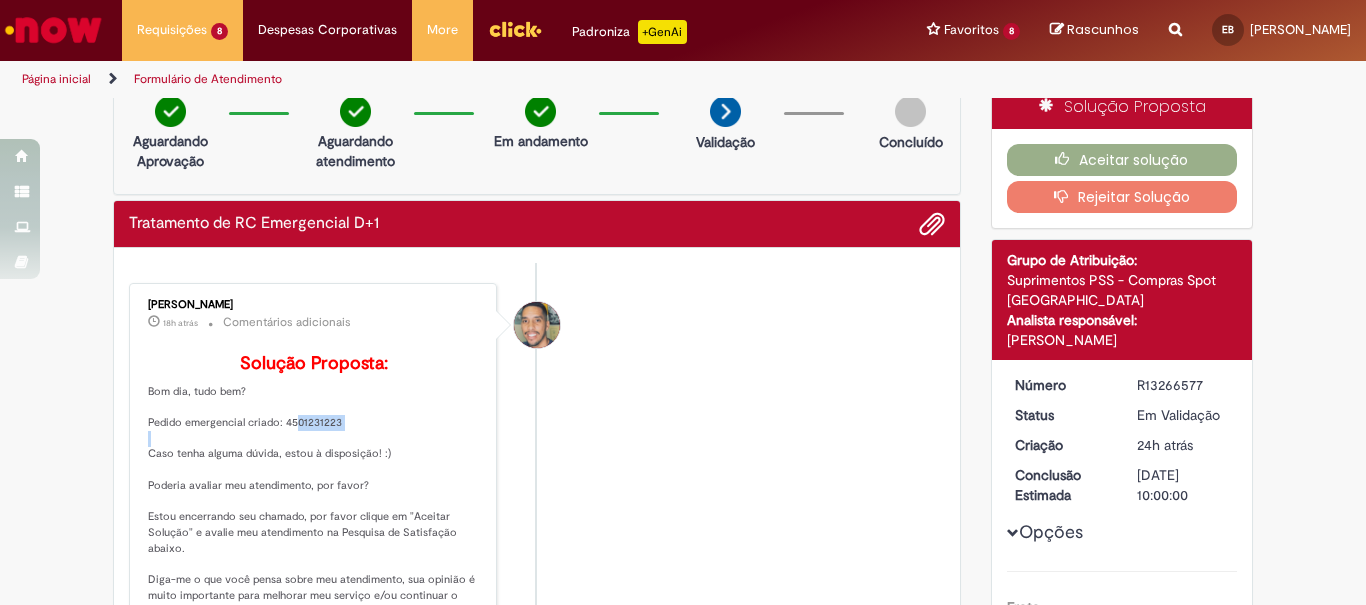click on "Solução Proposta:
Bom dia, tudo bem?
Pedido emergencial criado: 4501231223
Caso tenha alguma dúvida, estou à disposição! :)
Poderia avaliar meu atendimento, por favor?
Estou encerrando seu chamado, por favor clique em "Aceitar Solução" e avalie meu atendimento na Pesquisa de Satisfação abaixo.
Diga-me o que você pensa sobre meu atendimento, sua opinião é muito importante para melhorar meu serviço e/ou continuar o bom trabalho.
Sua avaliação é muito importante para nós! Agradeço desde já pelo seu feedback!
-> Extremamente satisfeito
-> Extremamente insatisfeito
Venha visitar nosso Sharepoint e saiba mais sobre nossos processos, lá você encontra nossos chamados, treinamentos, pílulas do conhecimento, contatos, comunicações, fluxos e muito mais.
Vem com a gente!
[URL][DOMAIN_NAME]" at bounding box center (314, 612) 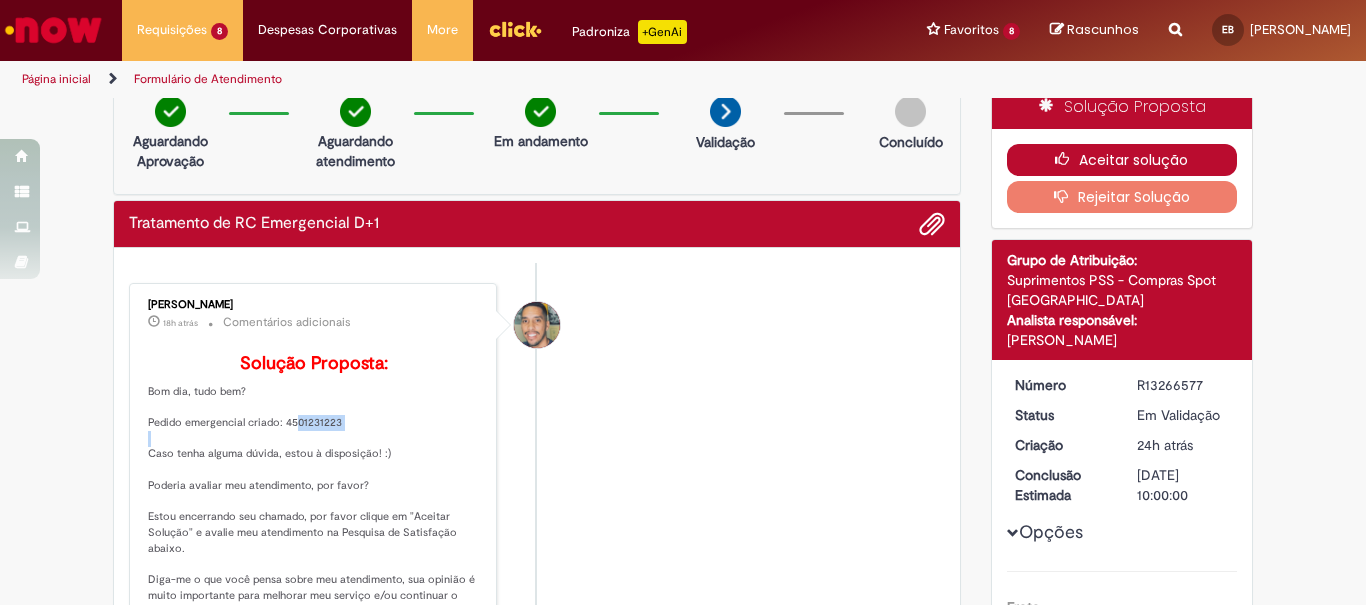 click on "Aceitar solução" at bounding box center (1122, 160) 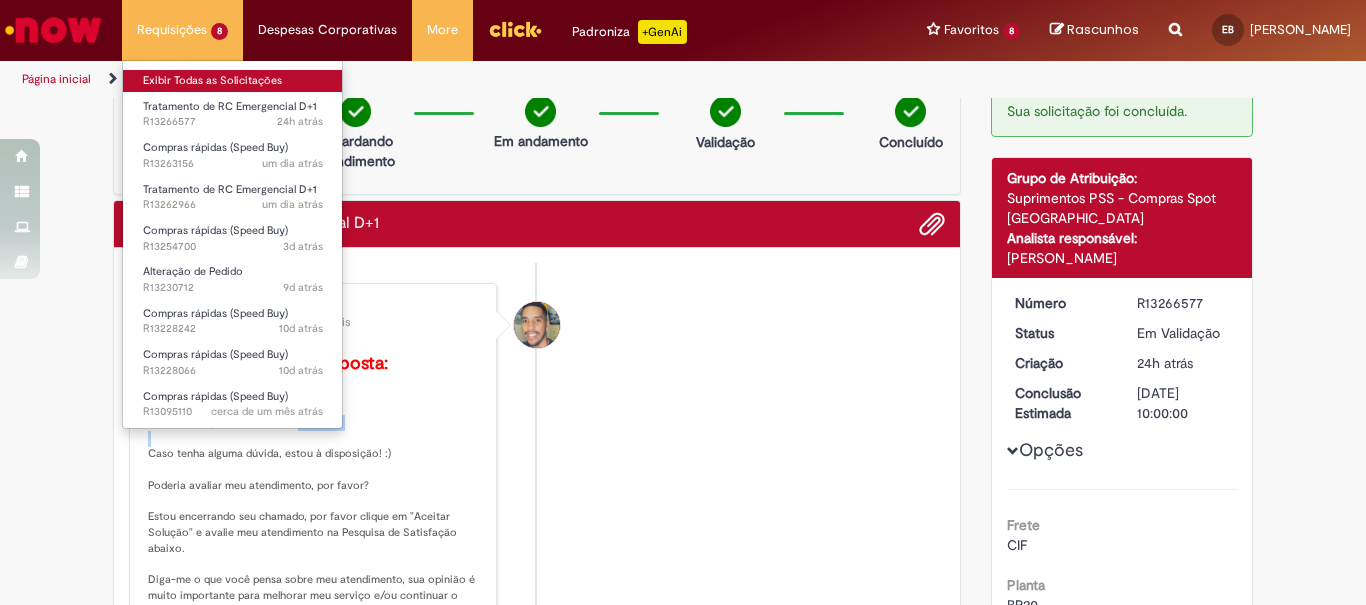 click on "Exibir Todas as Solicitações" at bounding box center (233, 81) 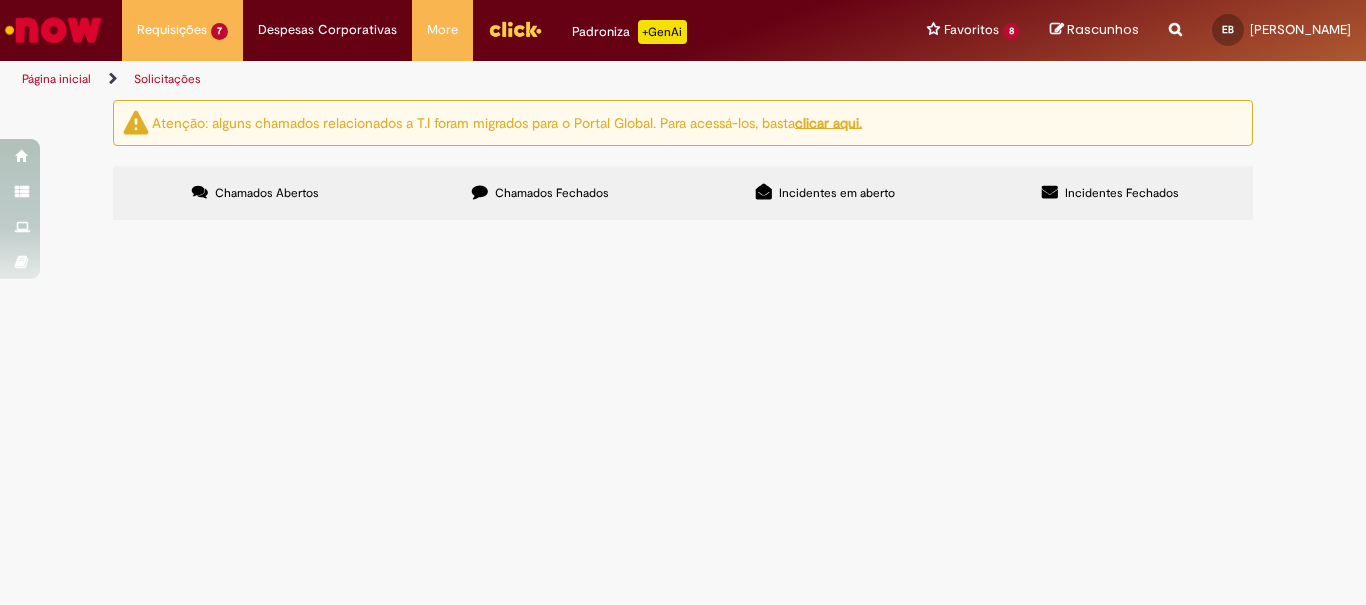 scroll, scrollTop: 0, scrollLeft: 0, axis: both 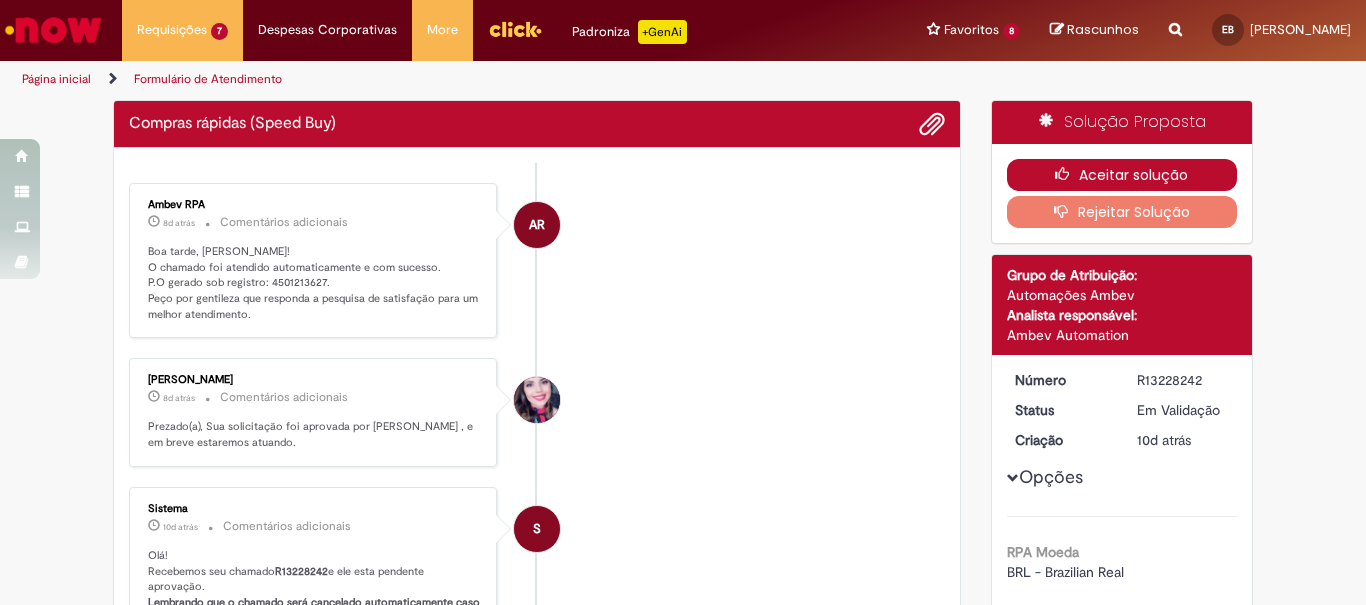 click on "Aceitar solução" at bounding box center [1122, 175] 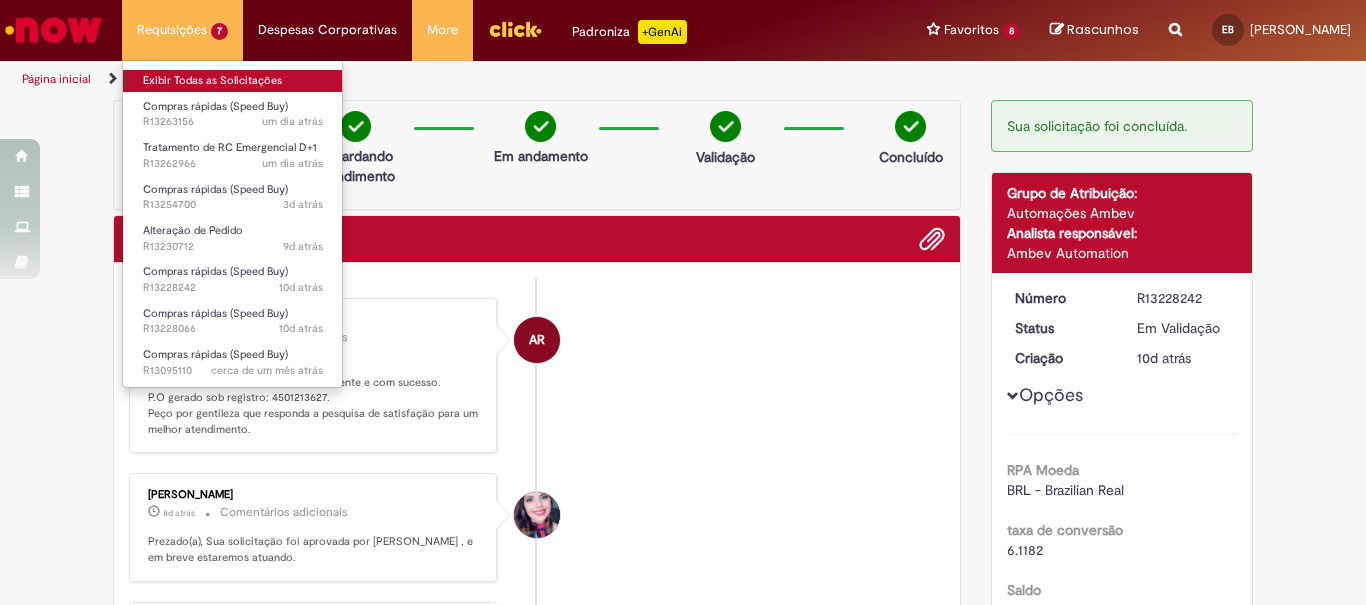 click on "Exibir Todas as Solicitações" at bounding box center [233, 81] 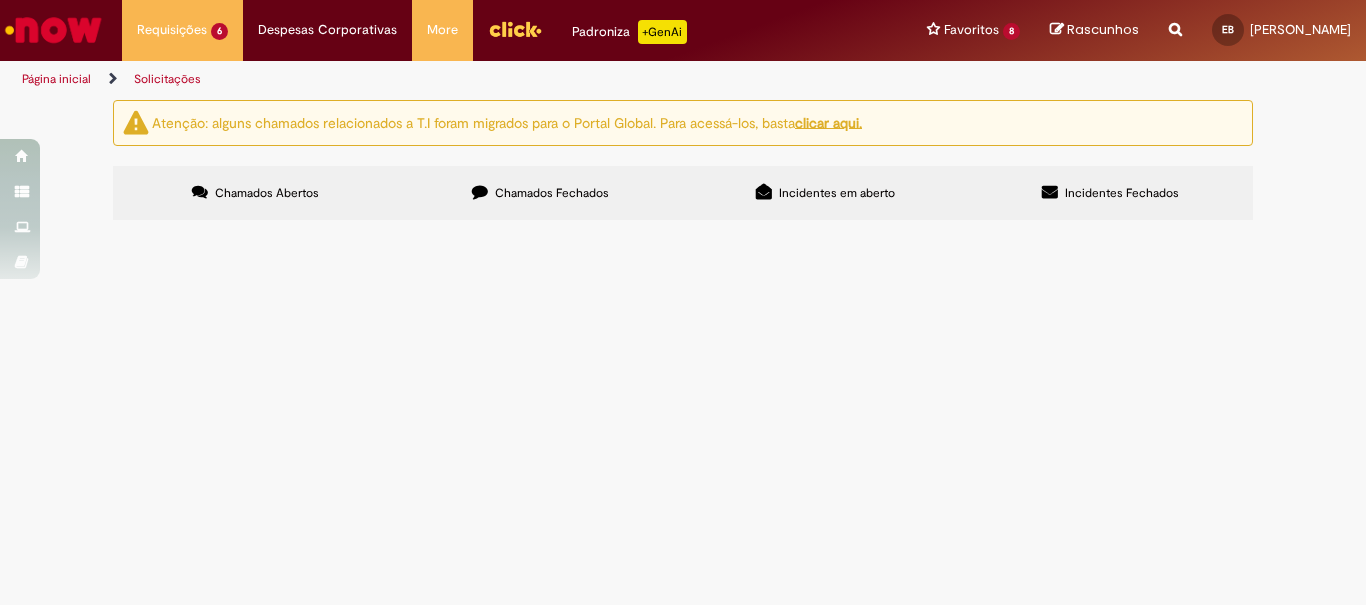 click on "Solicito alteração do CNPJ de Kaizen equipamentos para KAIZEN AUTOMAÇÃO (22693197000124)" at bounding box center (0, 0) 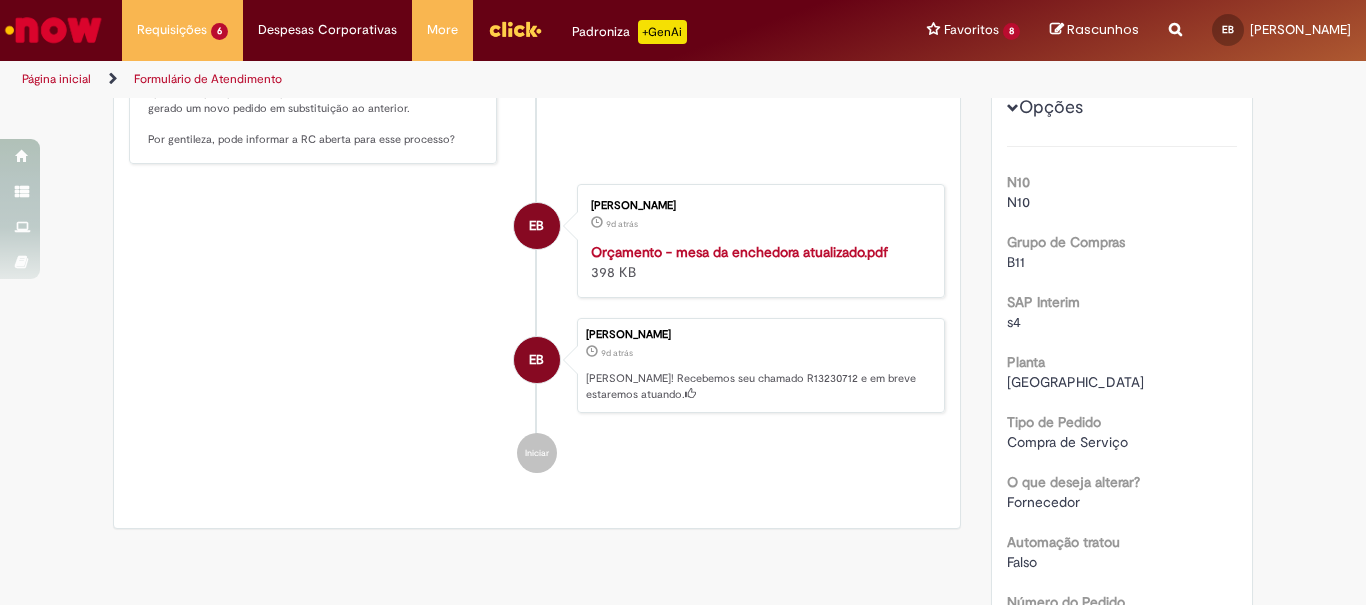 scroll, scrollTop: 0, scrollLeft: 0, axis: both 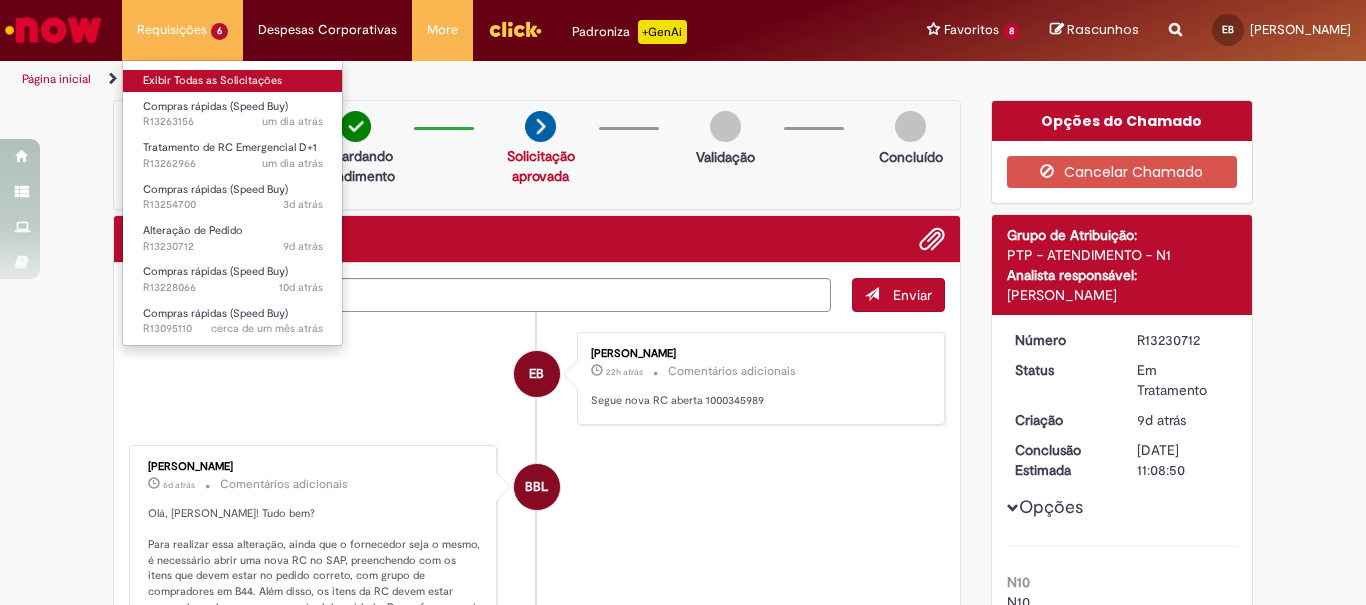 click on "Exibir Todas as Solicitações" at bounding box center [233, 81] 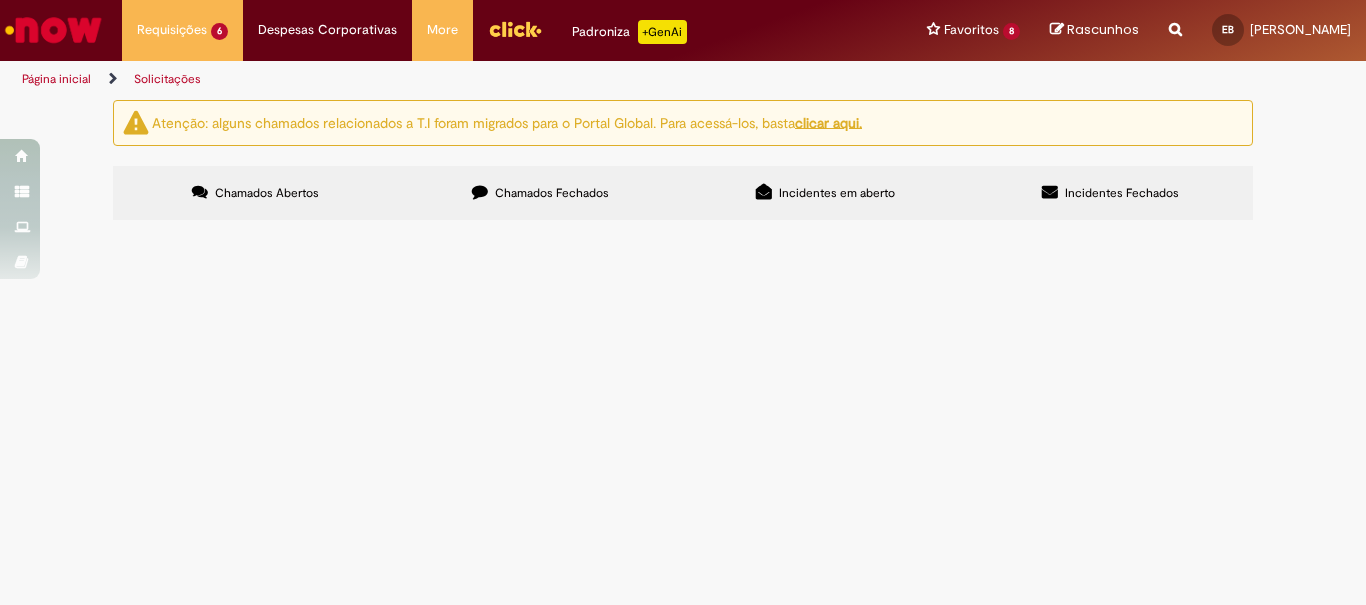 click on "RC EMERGENCIAL - MATERIAL PARA REFORMA BOMBA DE LUBRIFICAÇÃO CENTRALIZADA DA [GEOGRAPHIC_DATA]" at bounding box center (0, 0) 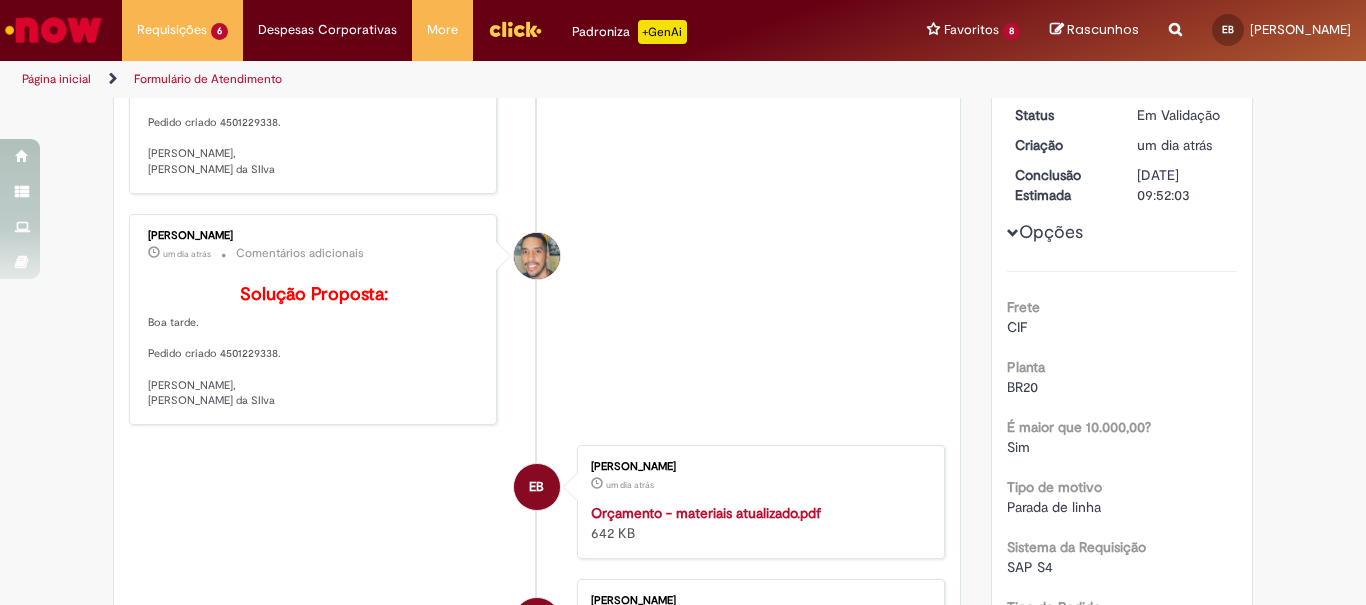 scroll, scrollTop: 15, scrollLeft: 0, axis: vertical 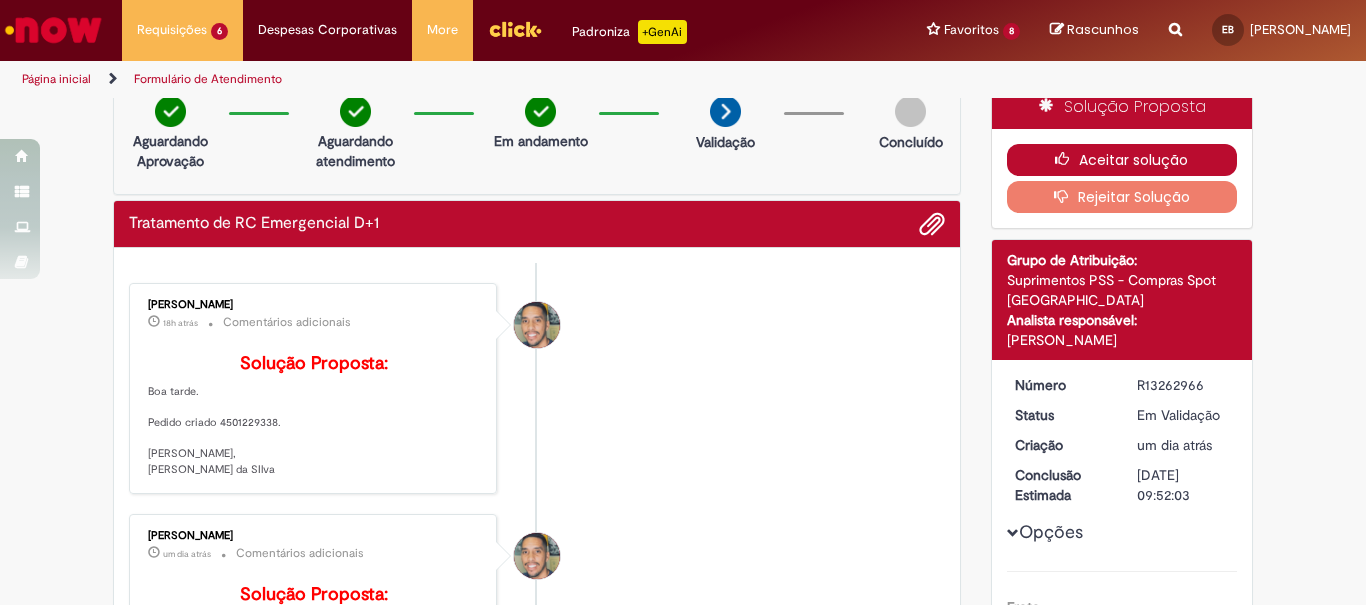 click on "Aceitar solução" at bounding box center (1122, 160) 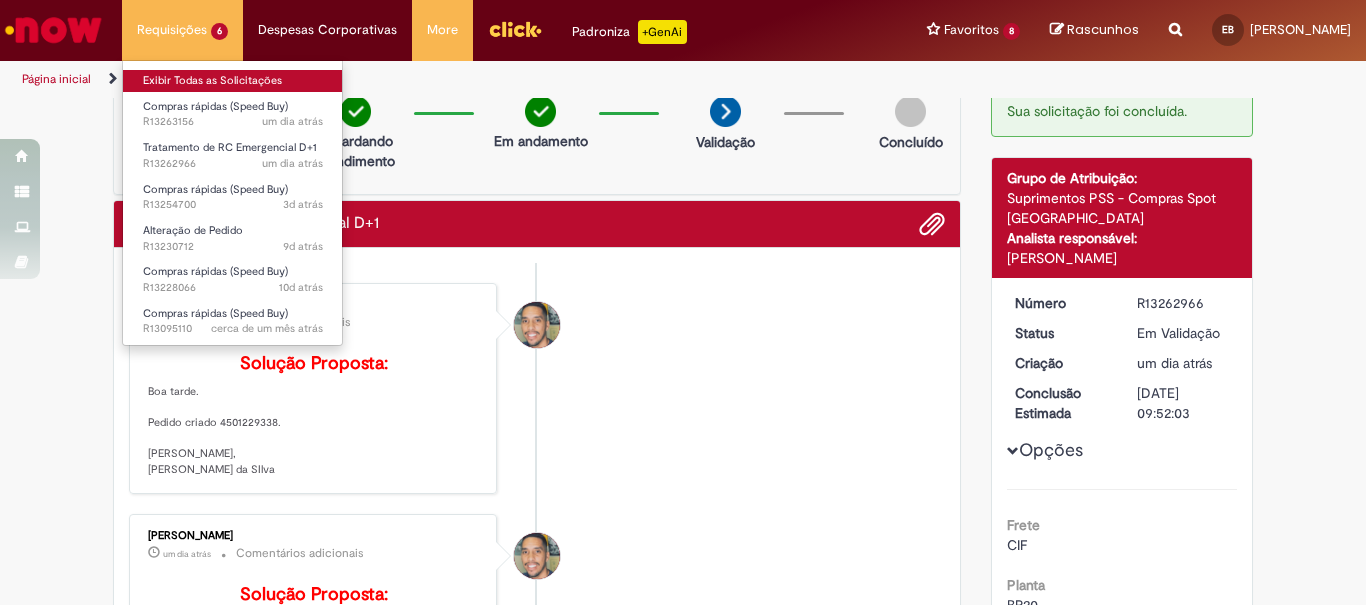 click on "Exibir Todas as Solicitações" at bounding box center (233, 81) 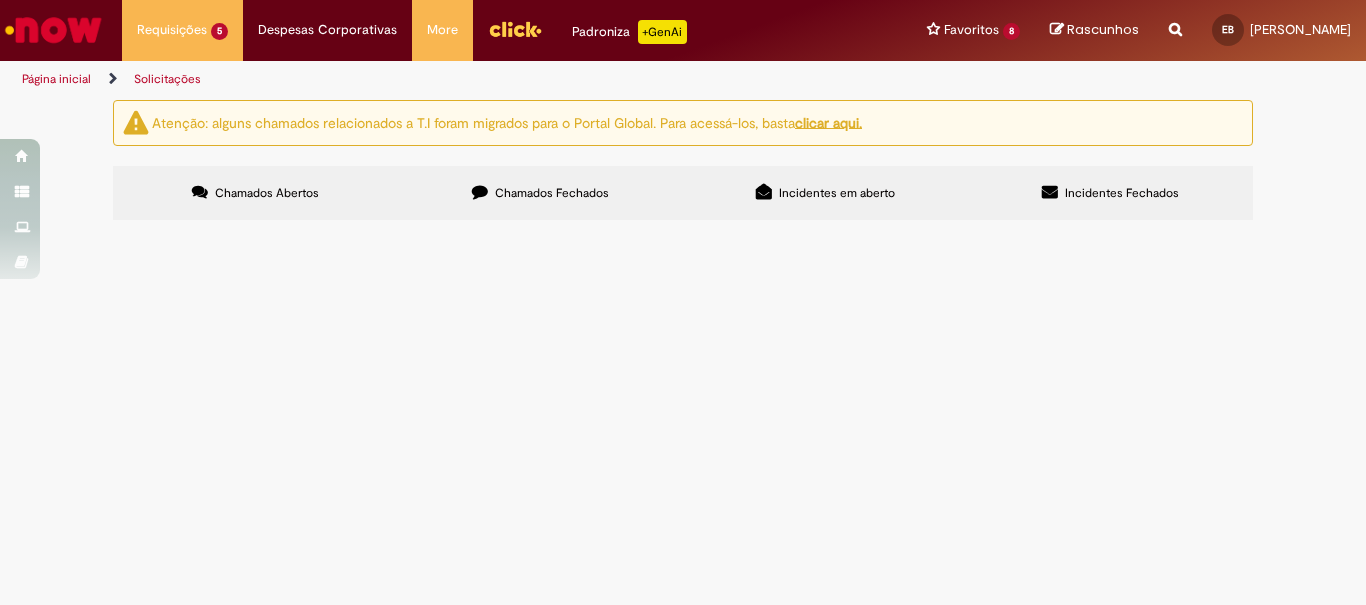 scroll, scrollTop: 0, scrollLeft: 0, axis: both 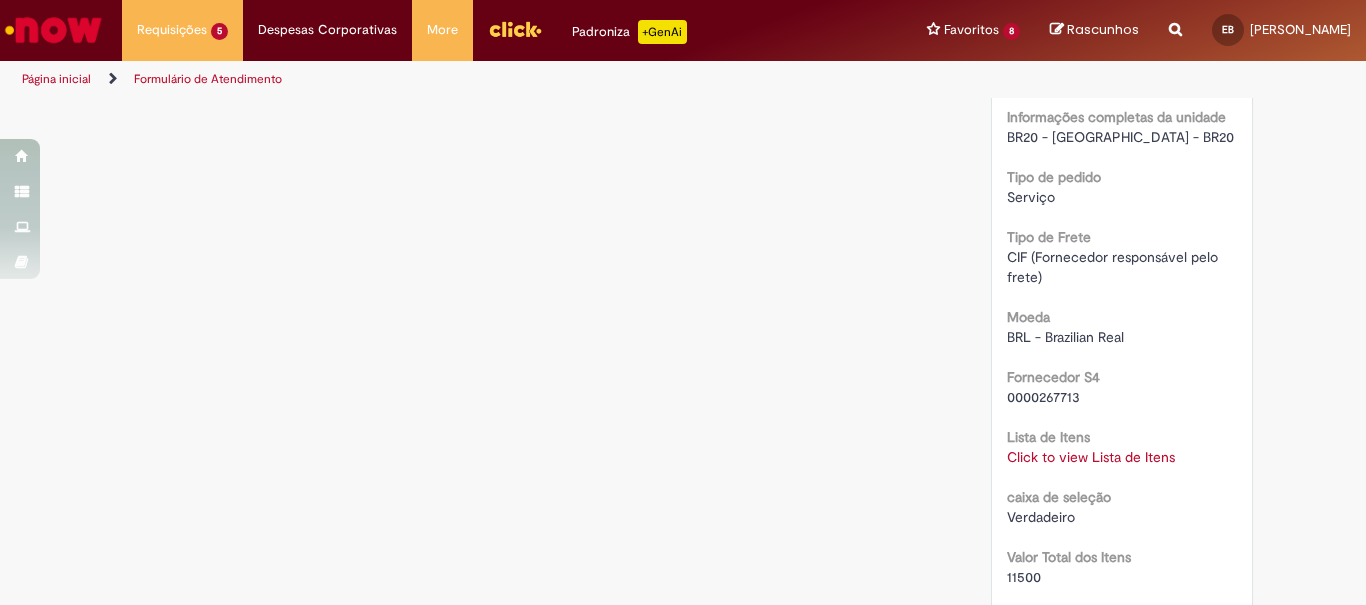 click on "Click to view Lista de Itens   Click to view Lista de Itens" at bounding box center [1122, 457] 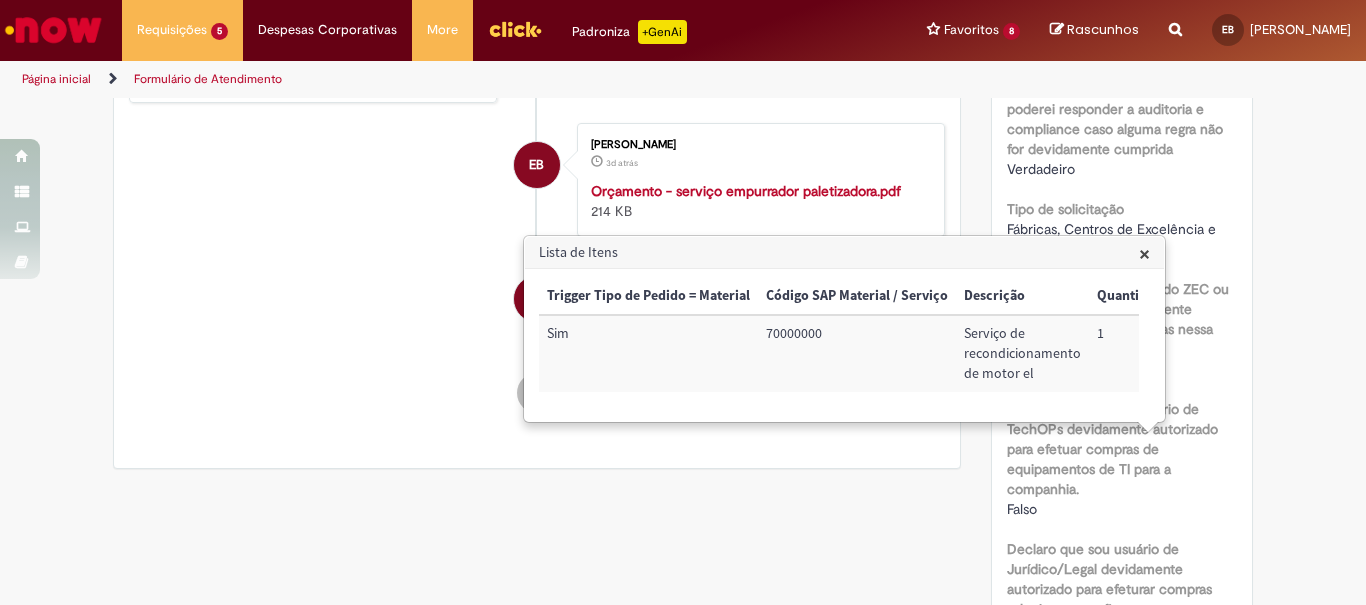 scroll, scrollTop: 0, scrollLeft: 0, axis: both 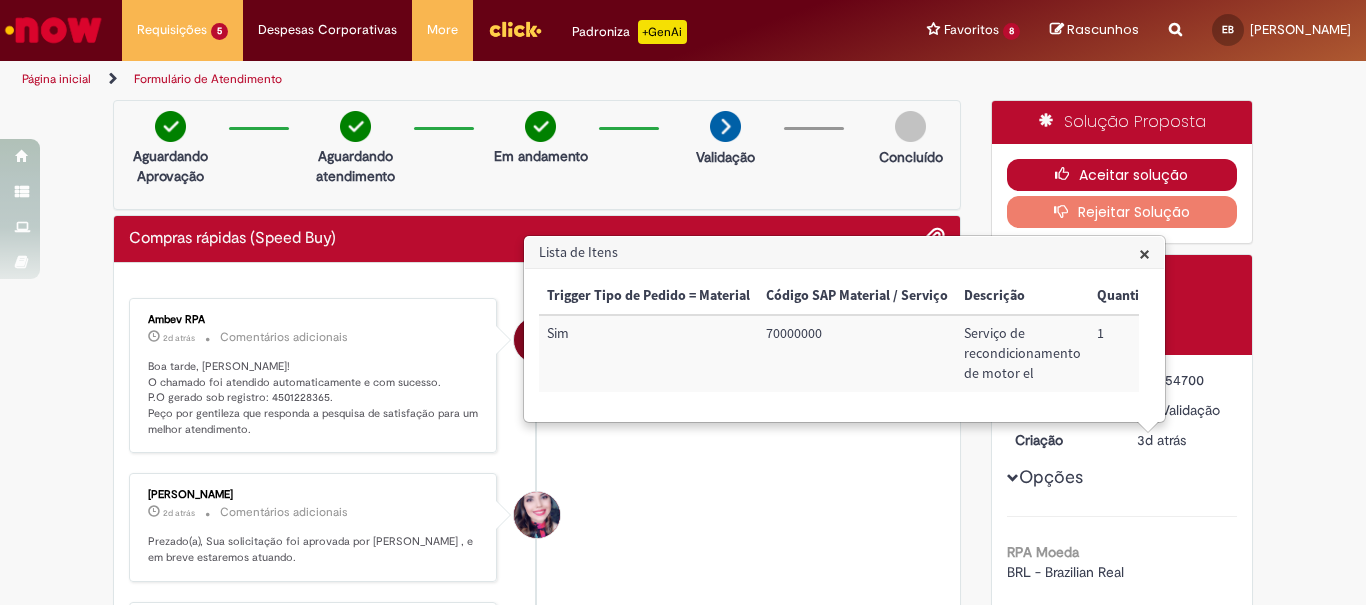 click on "Aceitar solução" at bounding box center (1122, 175) 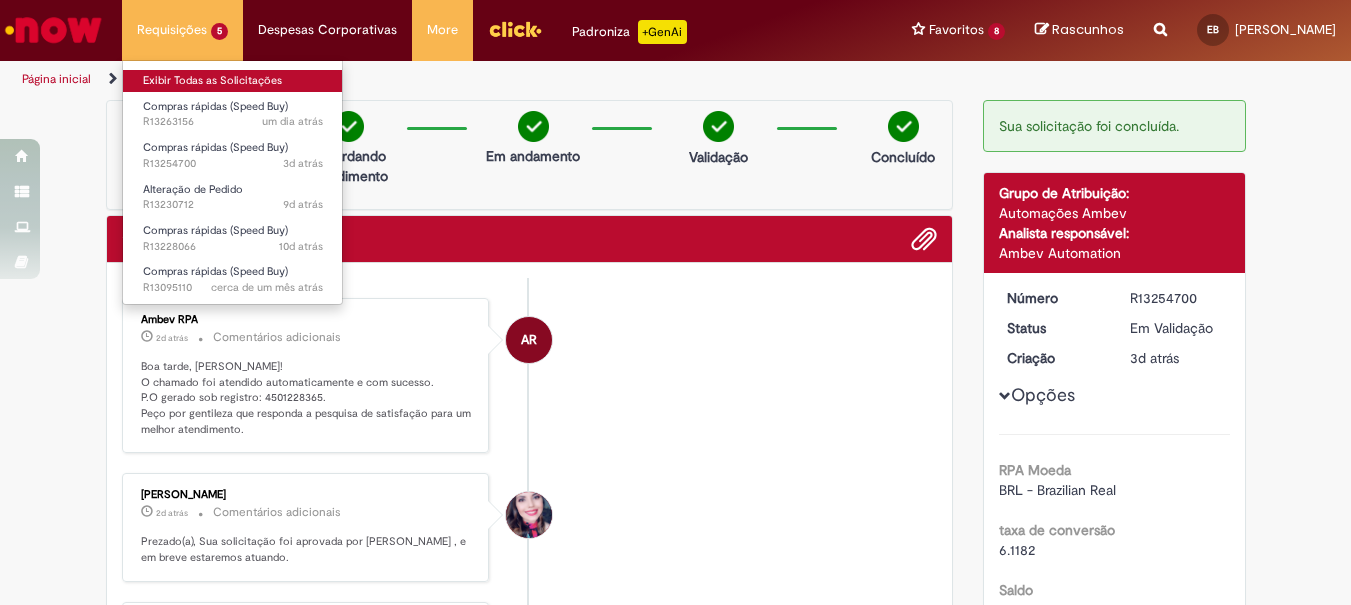 click on "Exibir Todas as Solicitações" at bounding box center (233, 81) 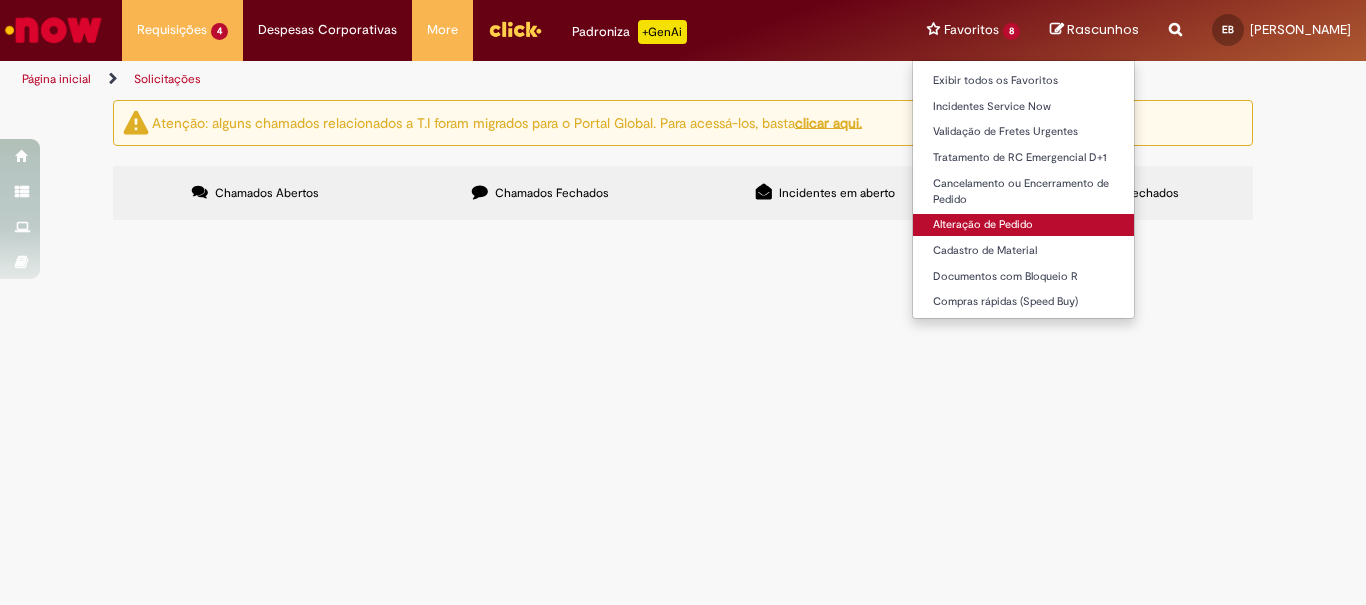click on "Alteração de Pedido" at bounding box center [1023, 225] 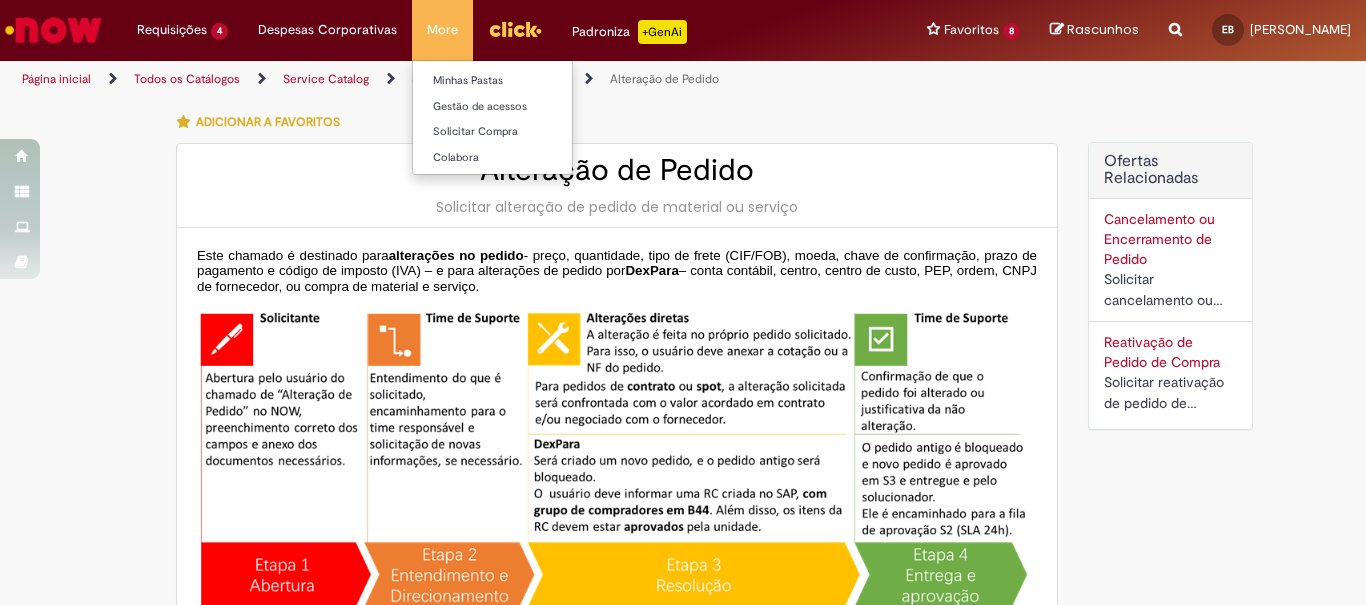 type on "********" 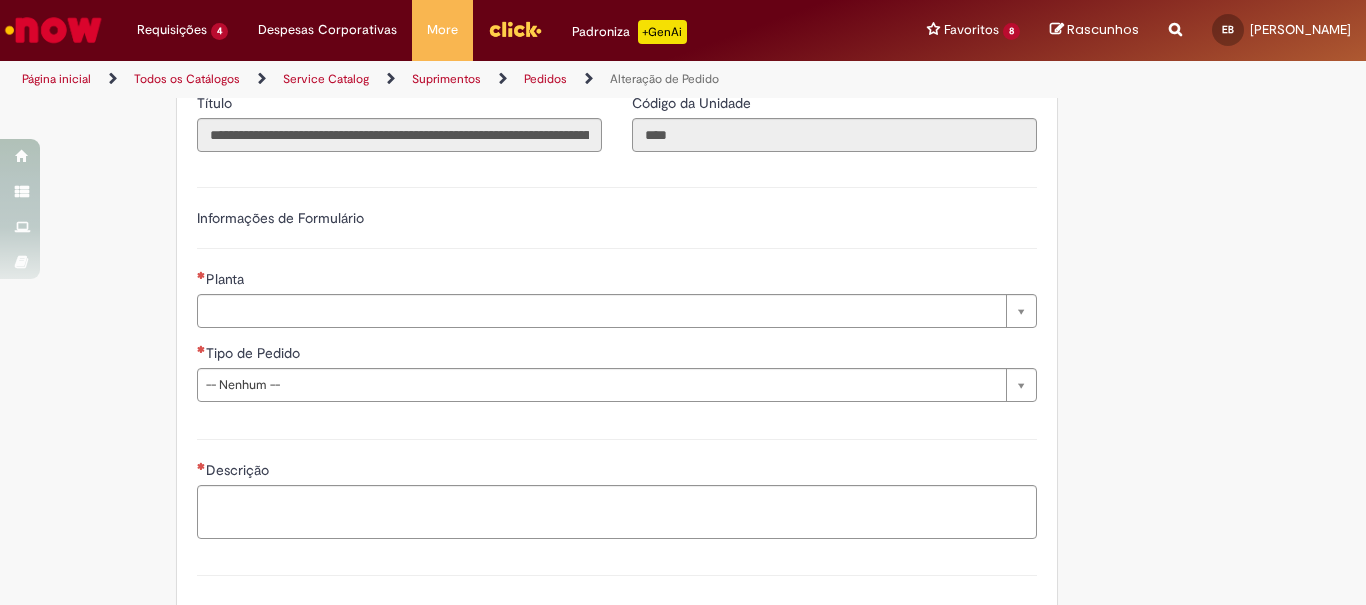 scroll, scrollTop: 1200, scrollLeft: 0, axis: vertical 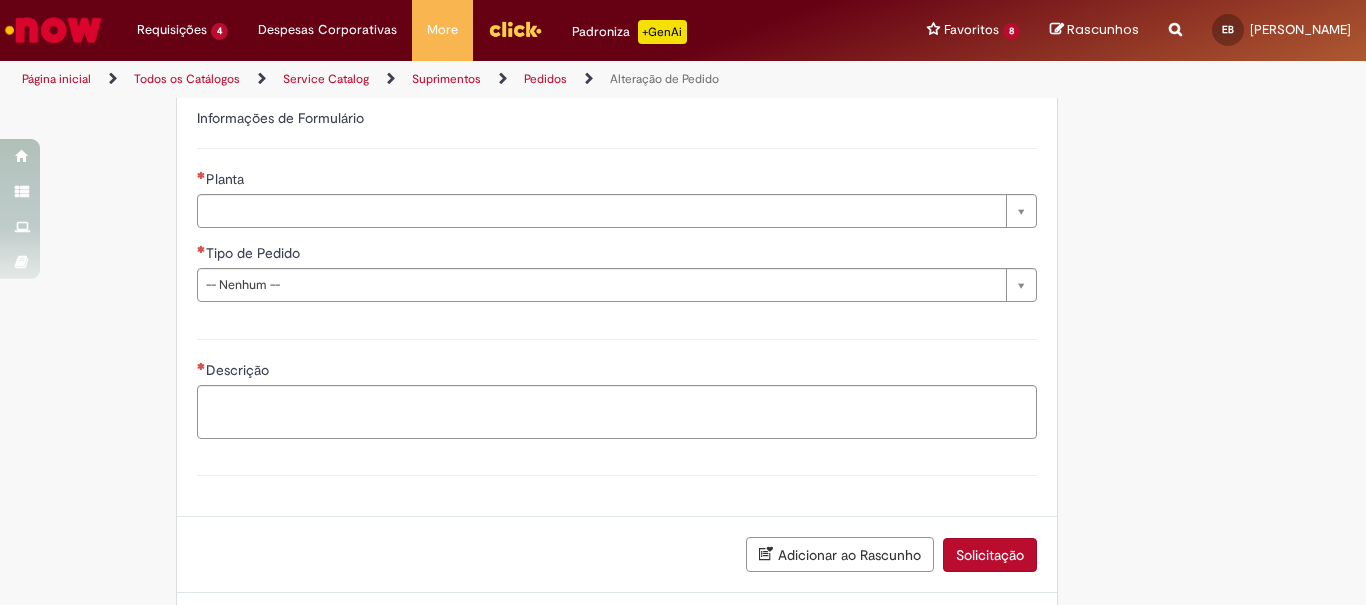 click on "Planta" at bounding box center [617, 181] 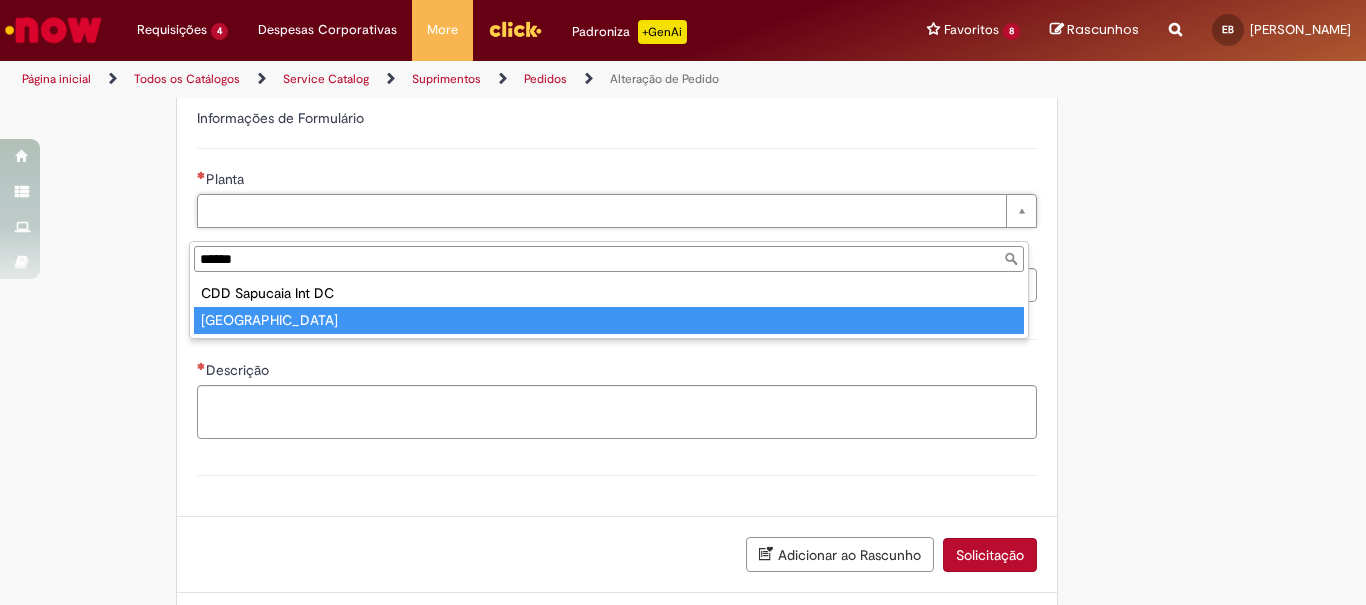 type on "******" 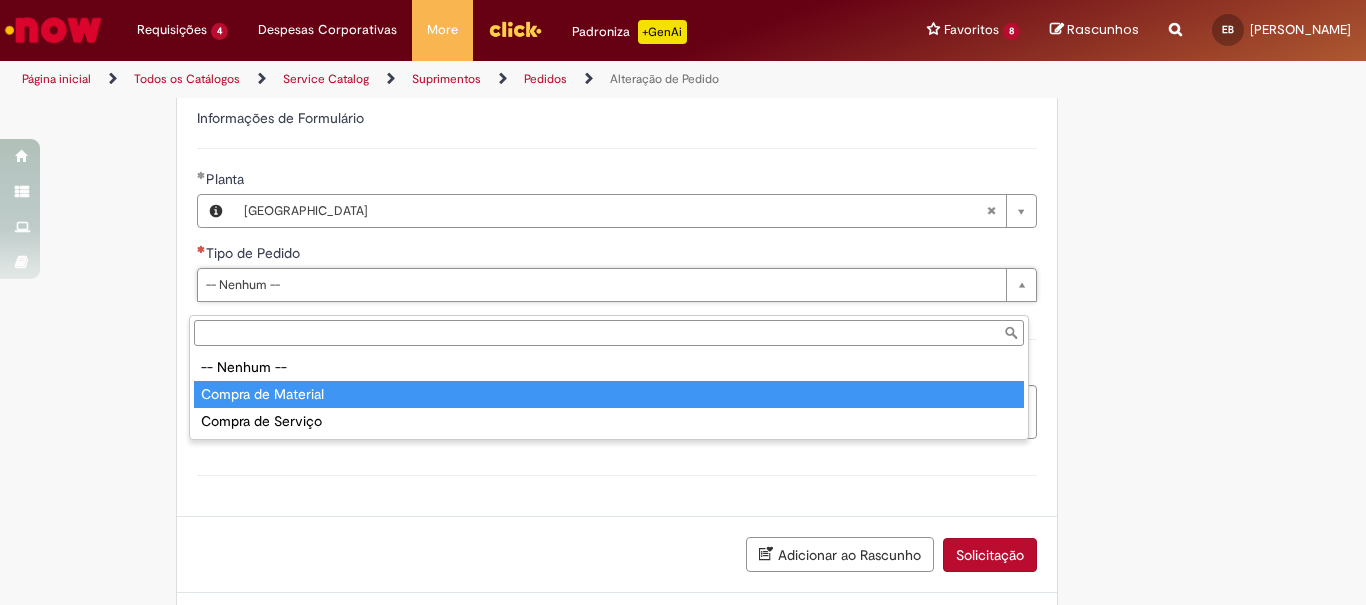 drag, startPoint x: 309, startPoint y: 396, endPoint x: 282, endPoint y: 387, distance: 28.460499 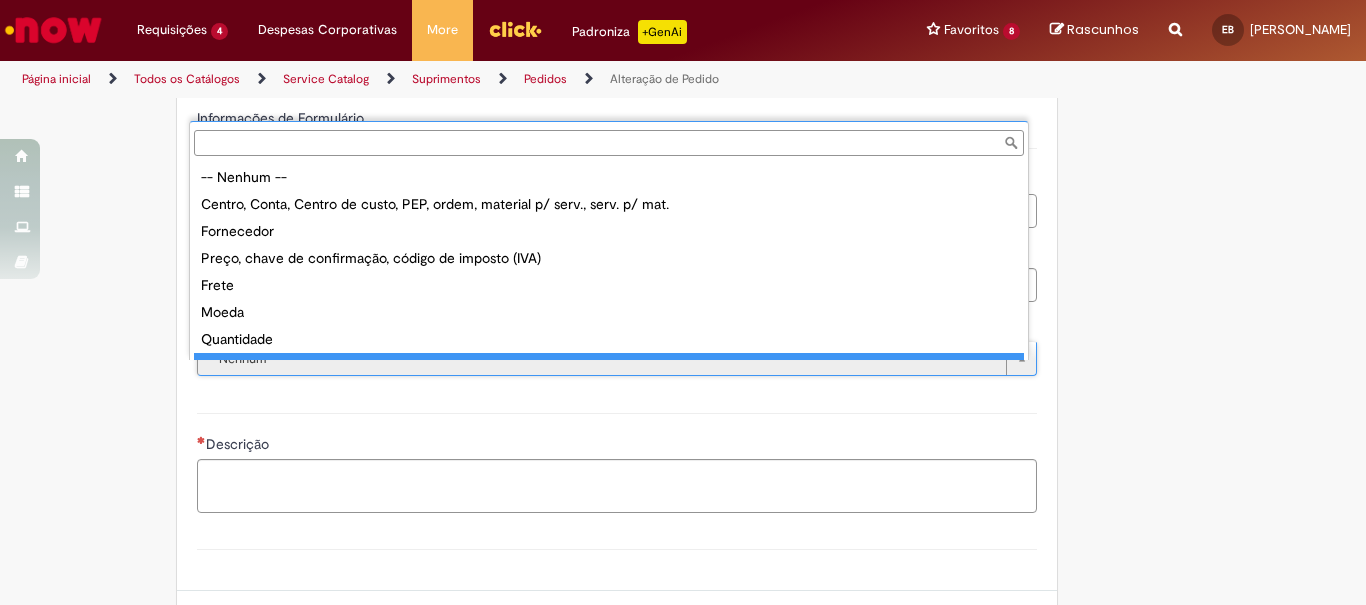 scroll, scrollTop: 16, scrollLeft: 0, axis: vertical 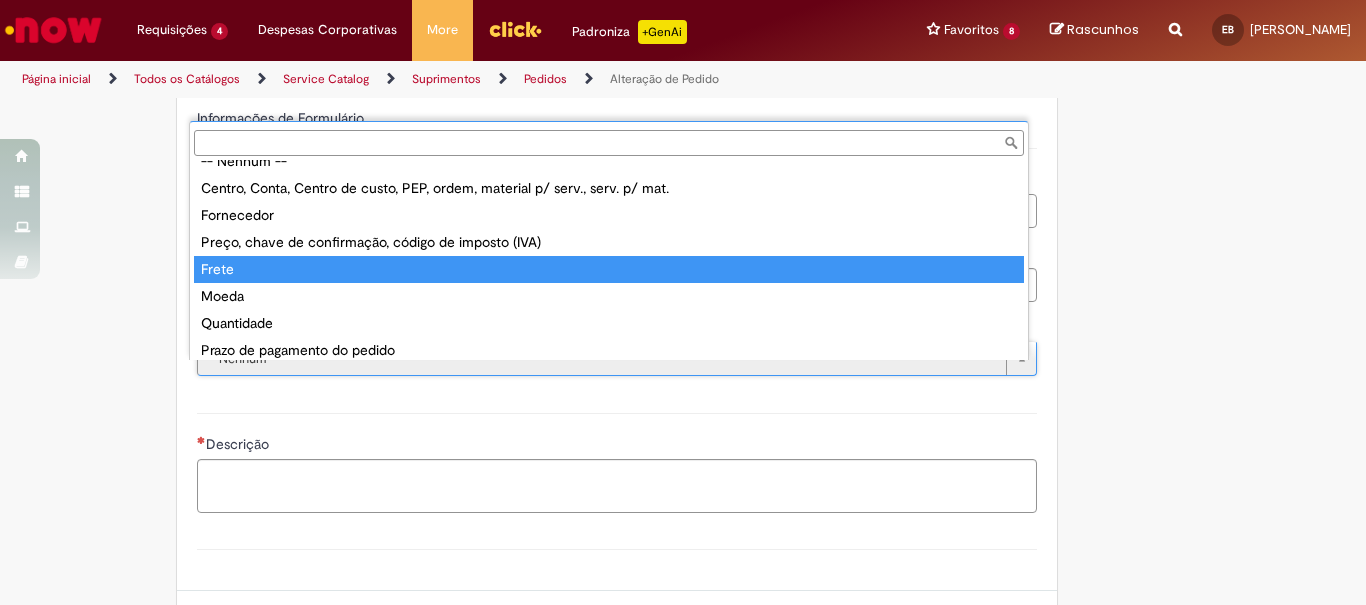 type on "*****" 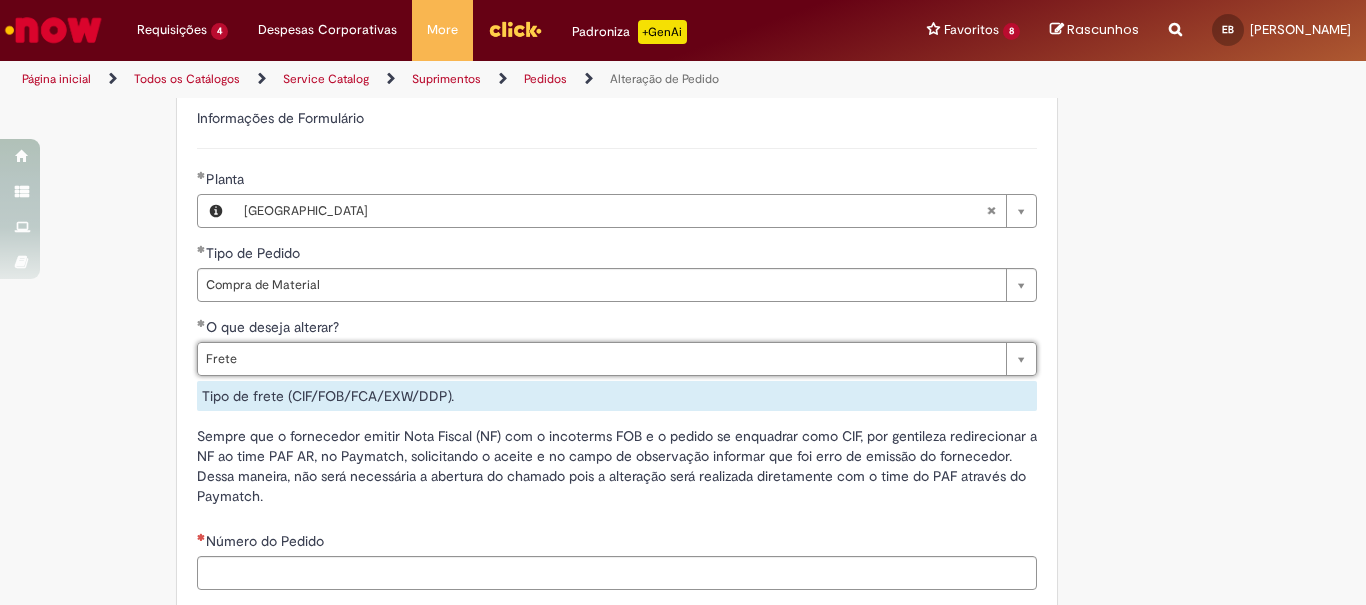 scroll, scrollTop: 1400, scrollLeft: 0, axis: vertical 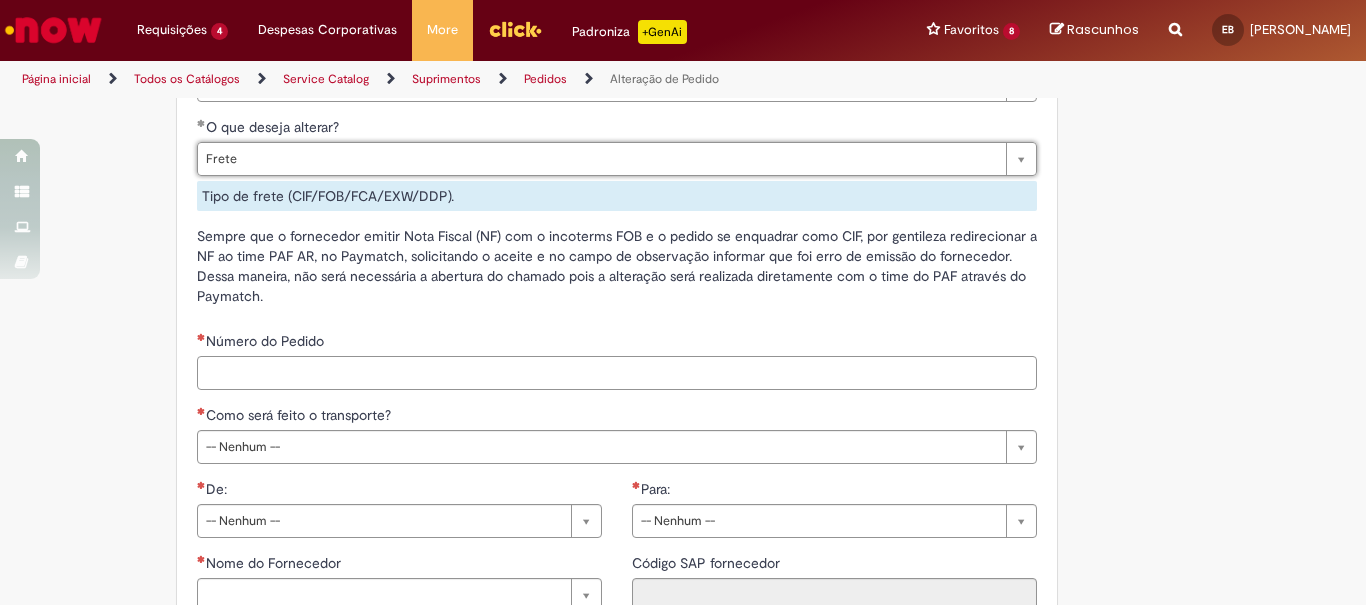 click on "Número do Pedido" at bounding box center [617, 373] 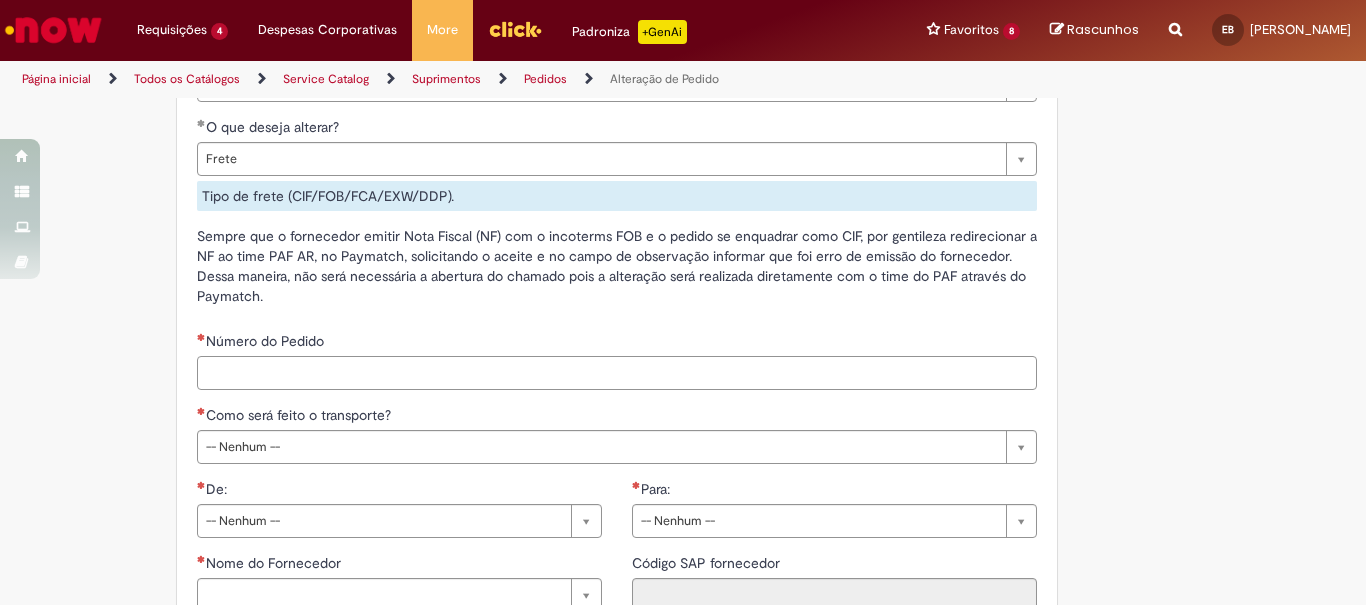 paste on "**********" 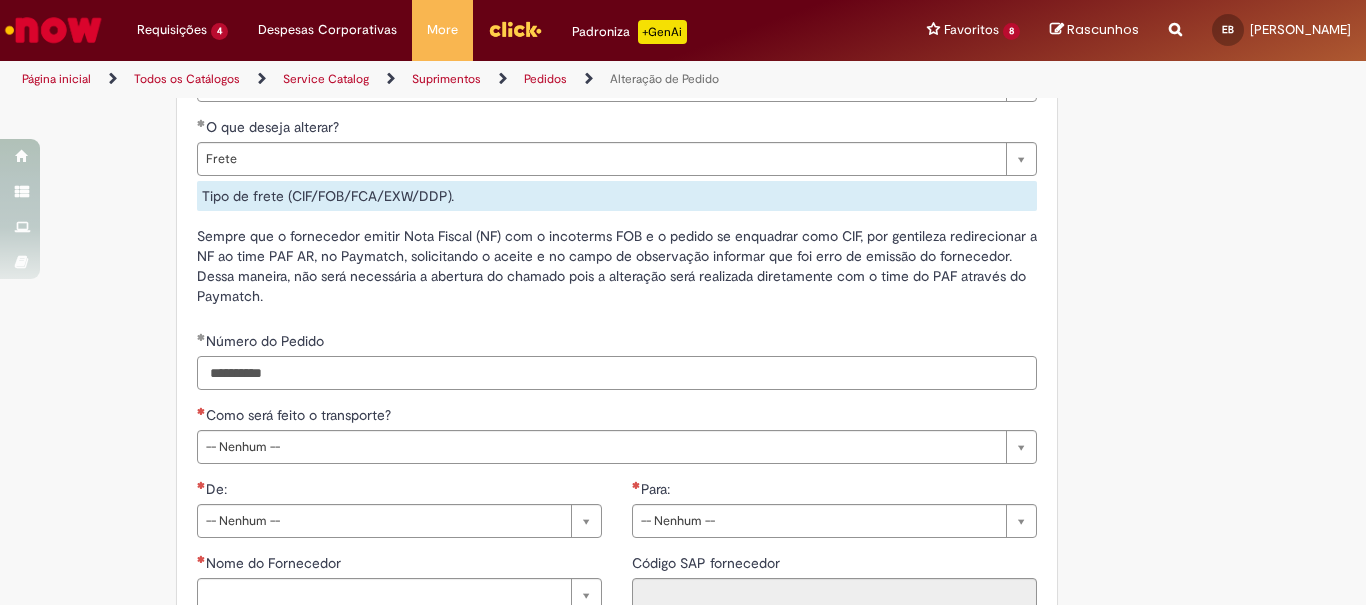 type on "**********" 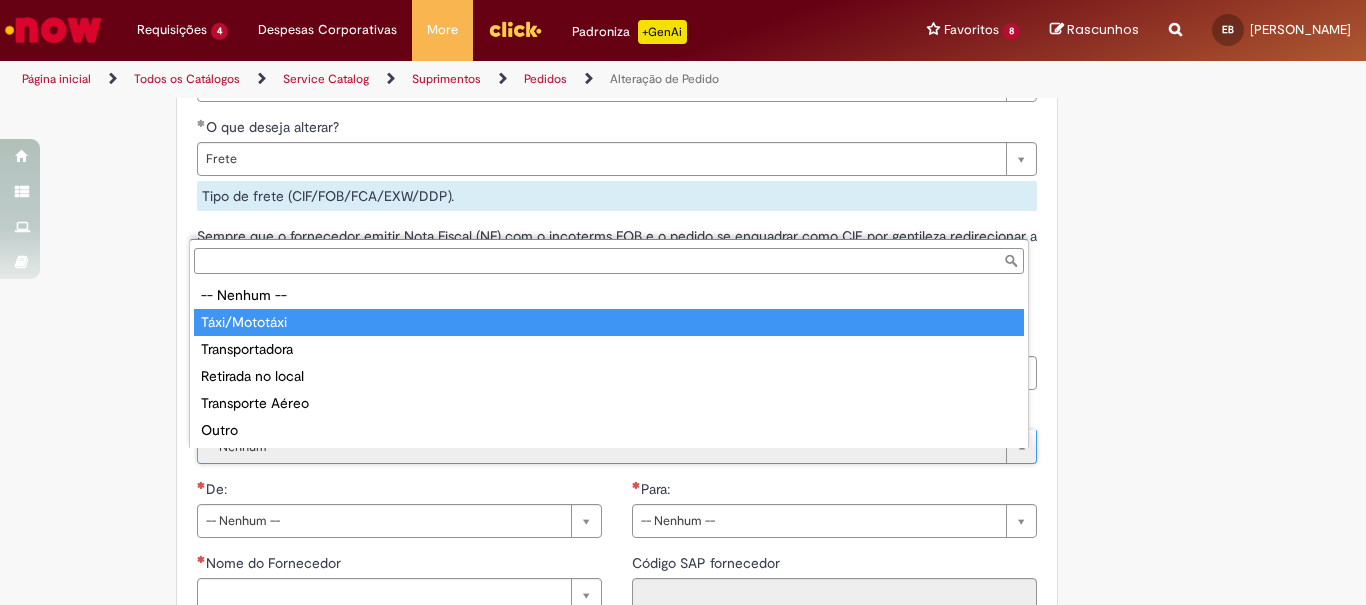 type on "**********" 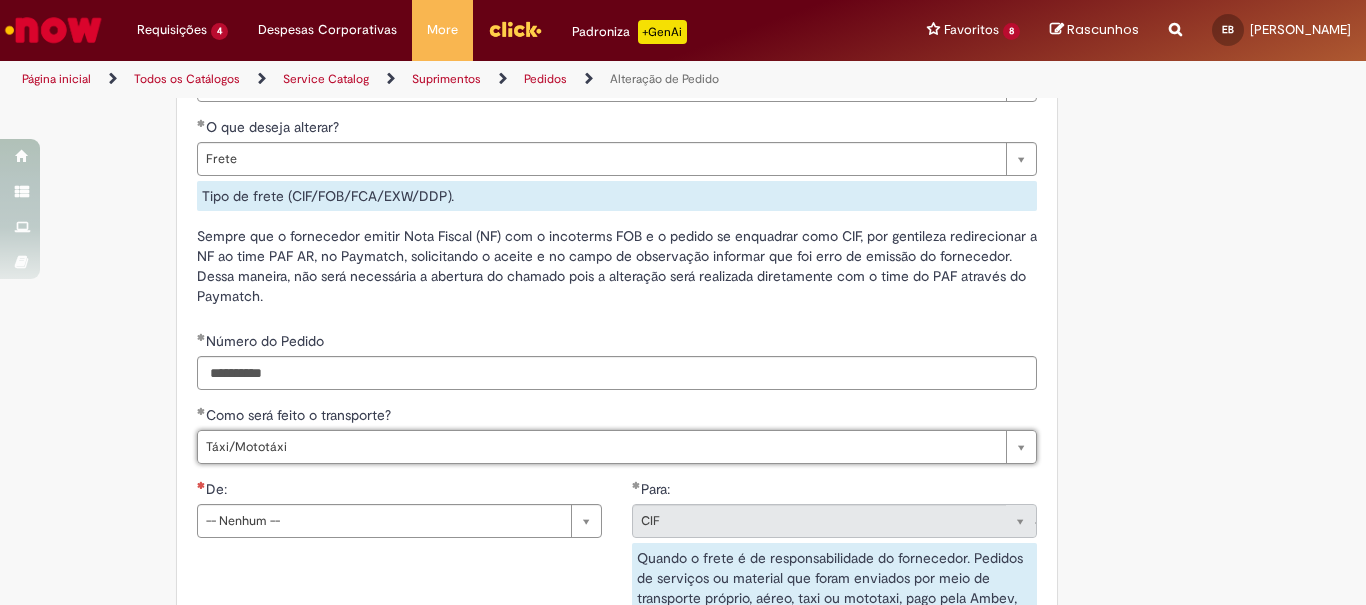 scroll, scrollTop: 1600, scrollLeft: 0, axis: vertical 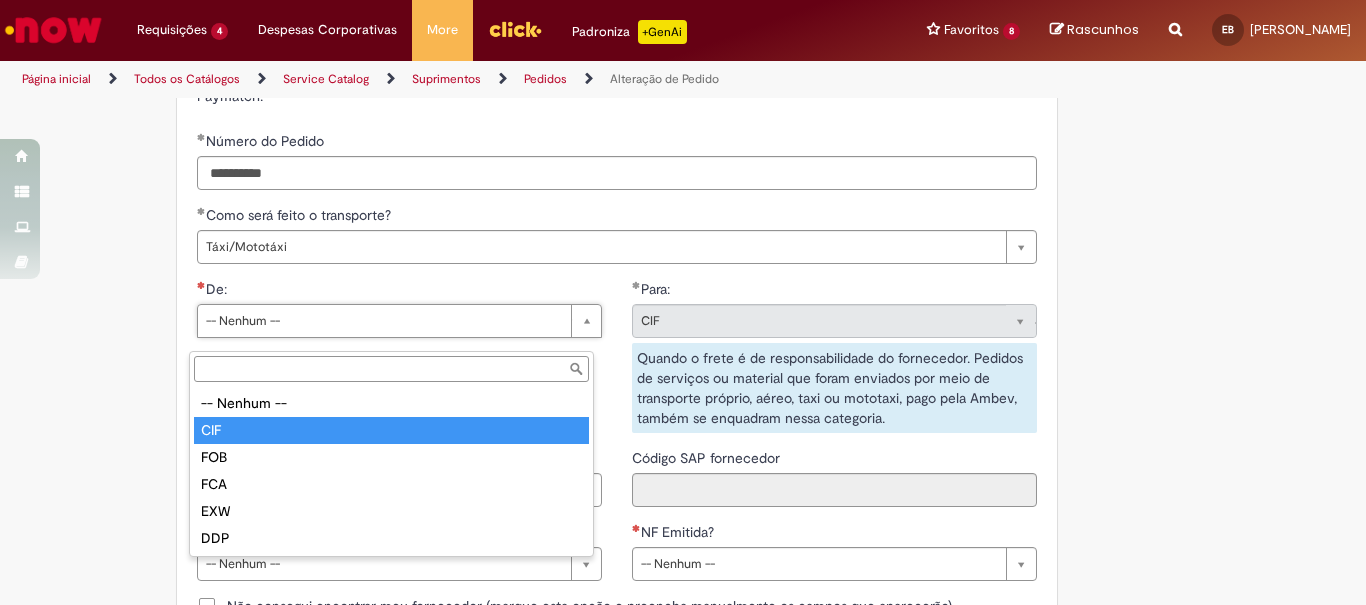 type on "***" 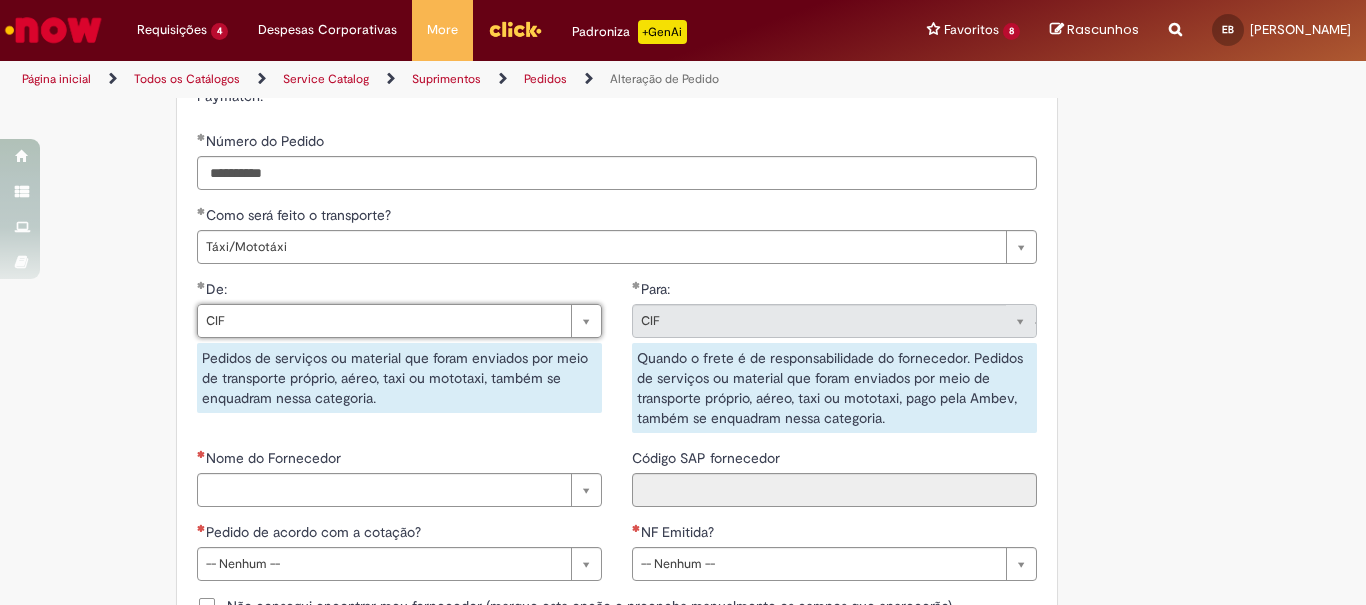scroll, scrollTop: 1700, scrollLeft: 0, axis: vertical 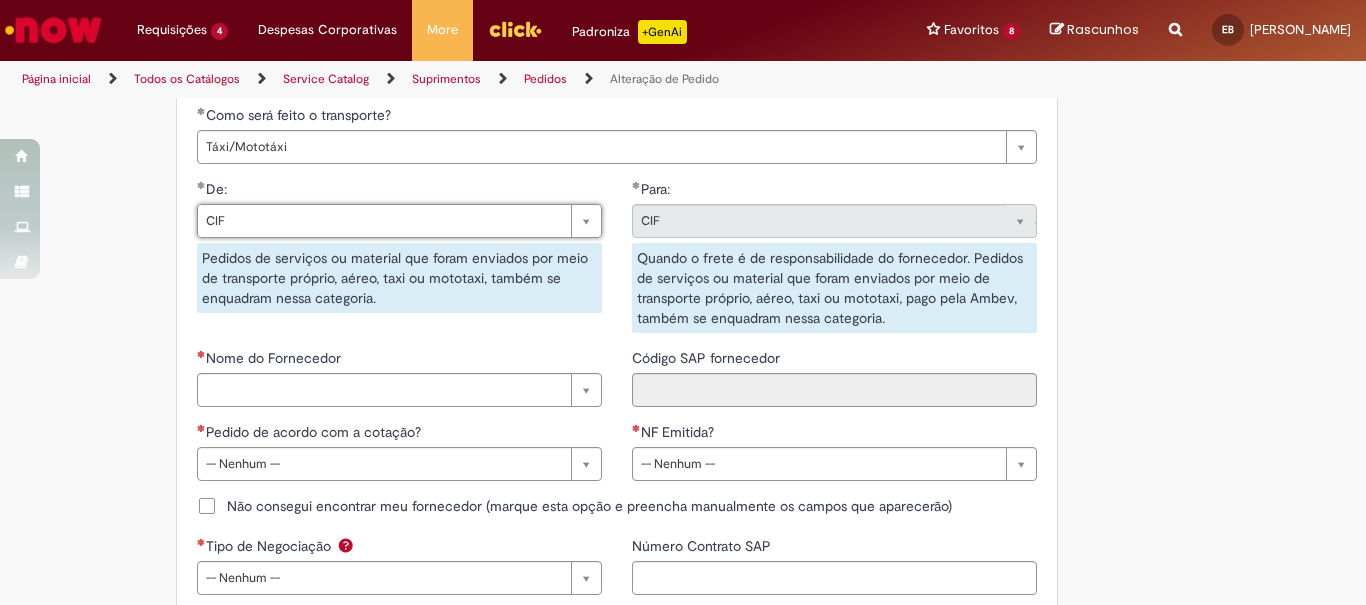 drag, startPoint x: 350, startPoint y: 239, endPoint x: 320, endPoint y: 269, distance: 42.426407 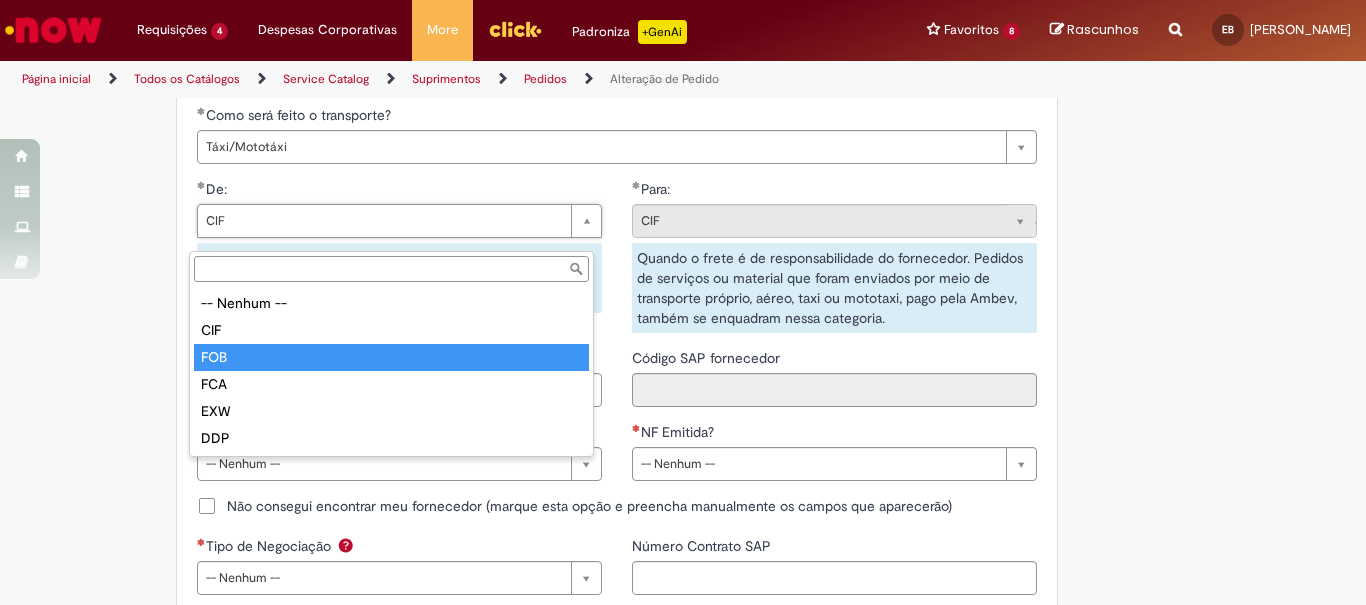 type on "***" 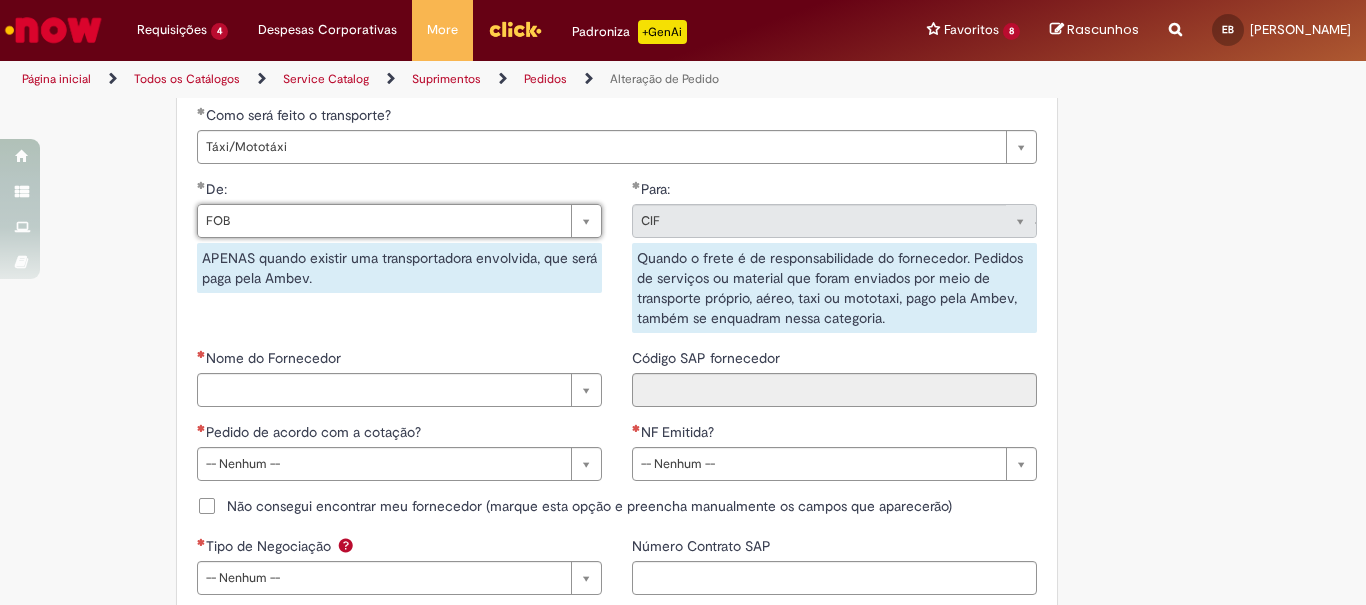 scroll, scrollTop: 0, scrollLeft: 20, axis: horizontal 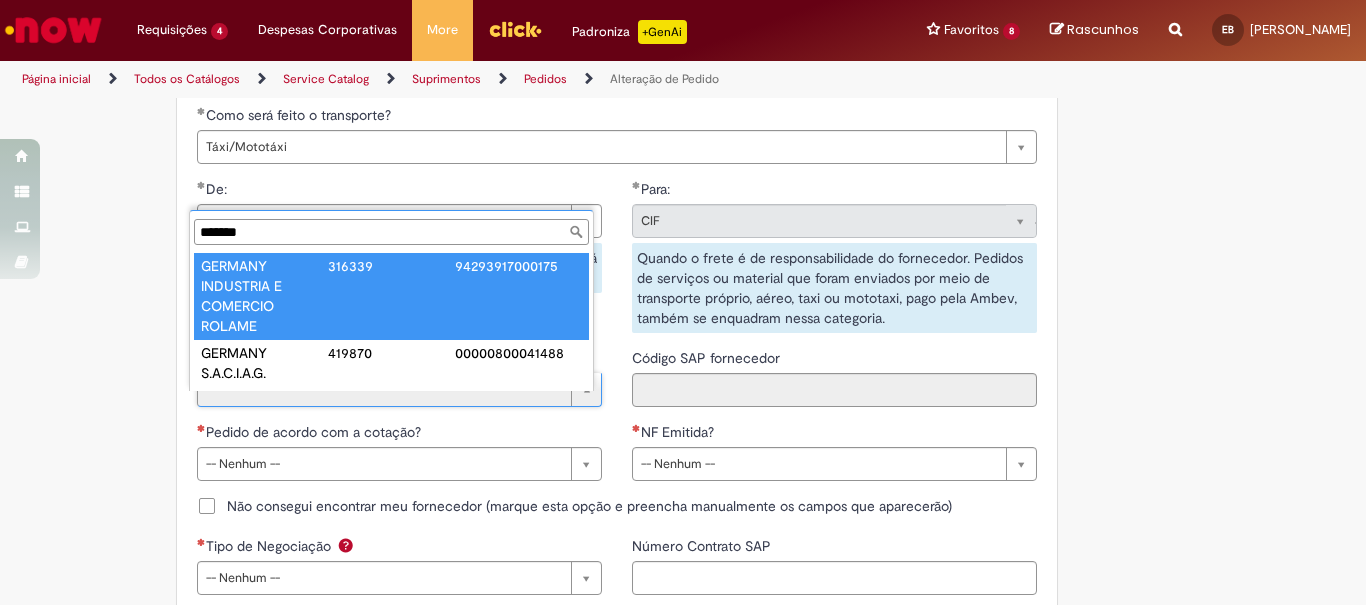 type on "*******" 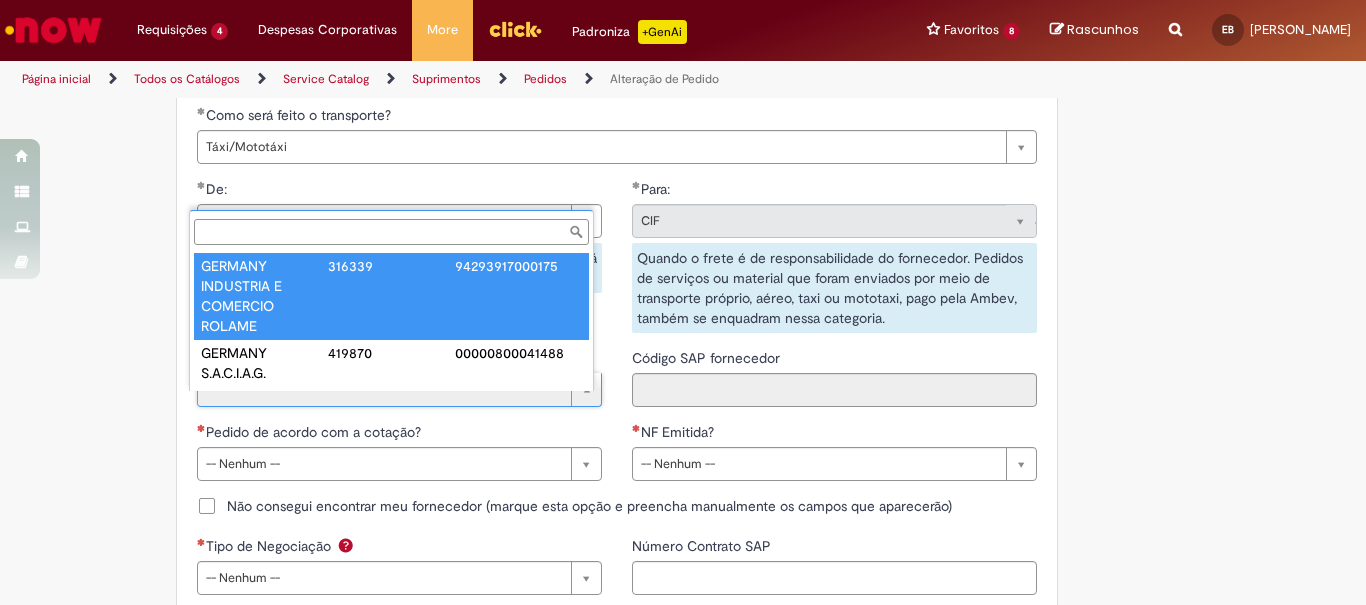 type on "******" 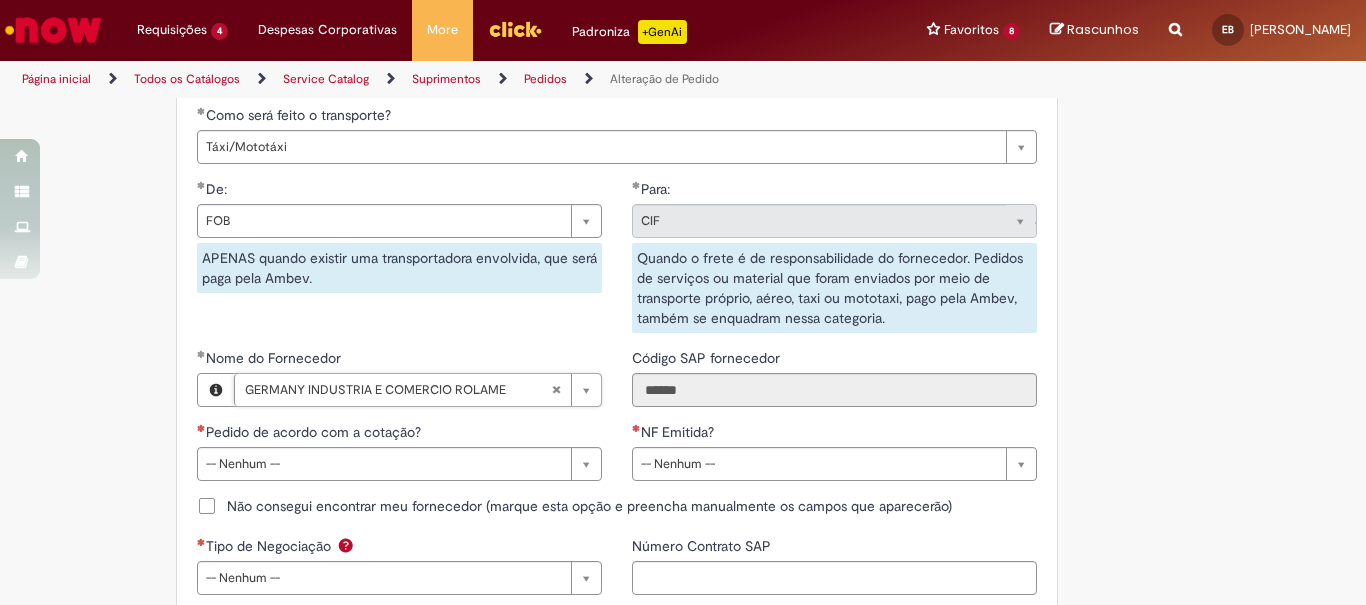 scroll, scrollTop: 1900, scrollLeft: 0, axis: vertical 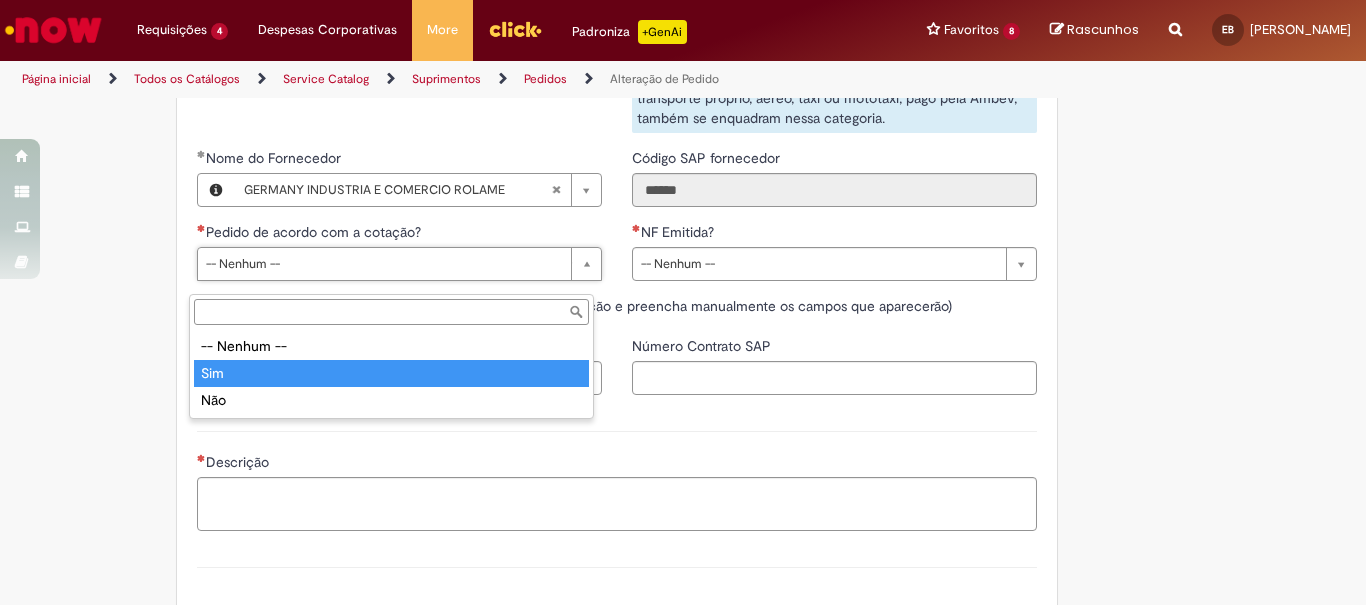 type on "***" 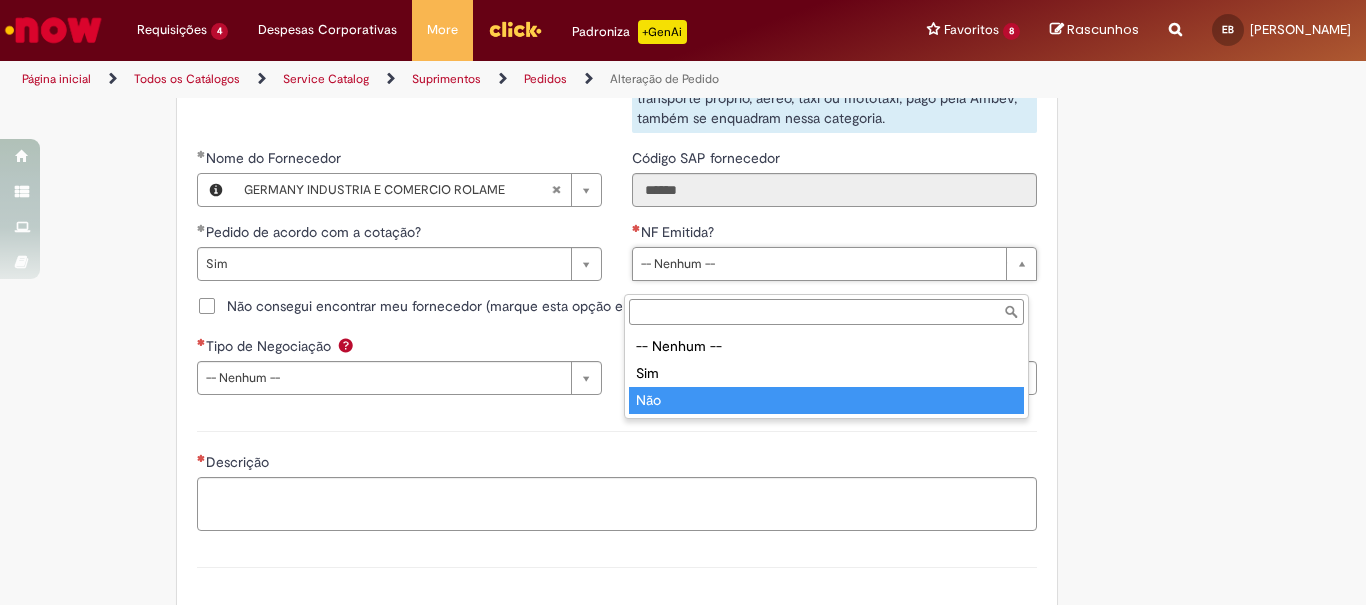 type on "***" 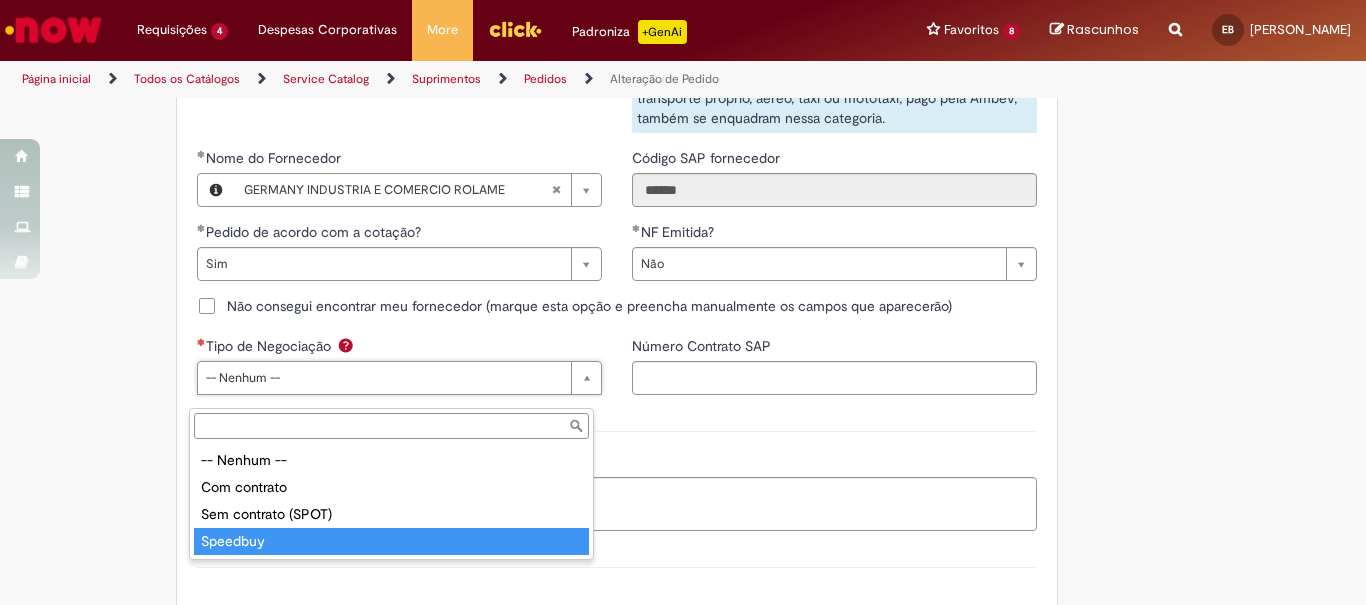 type on "********" 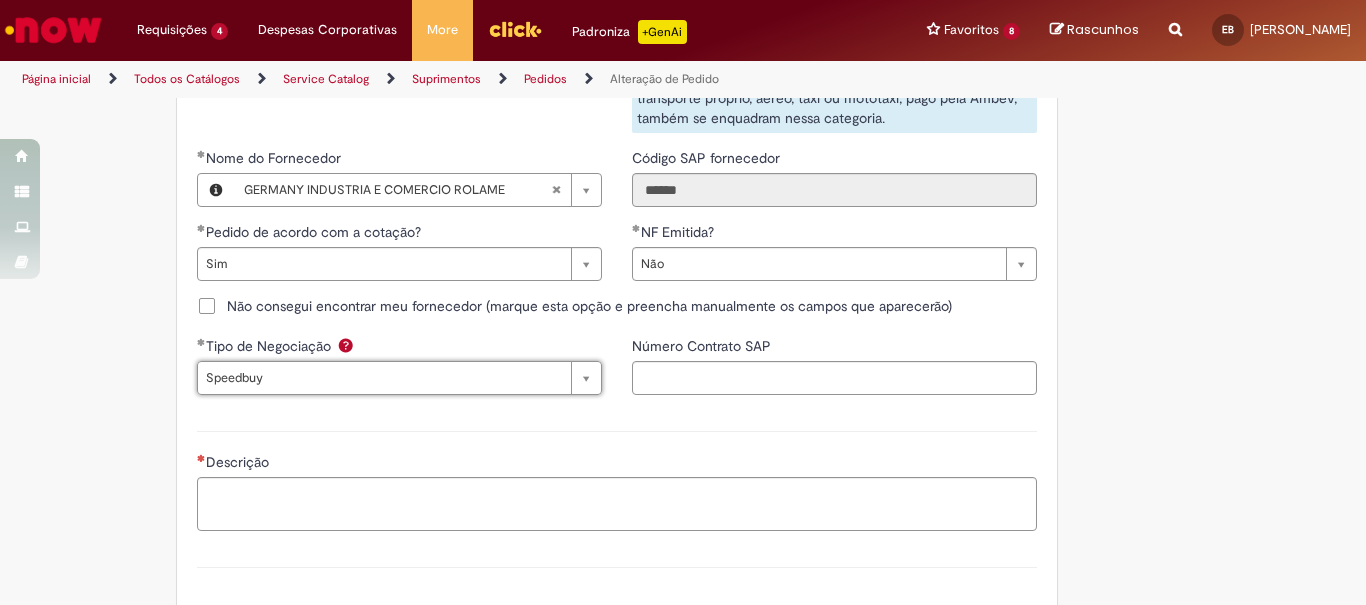 scroll, scrollTop: 2000, scrollLeft: 0, axis: vertical 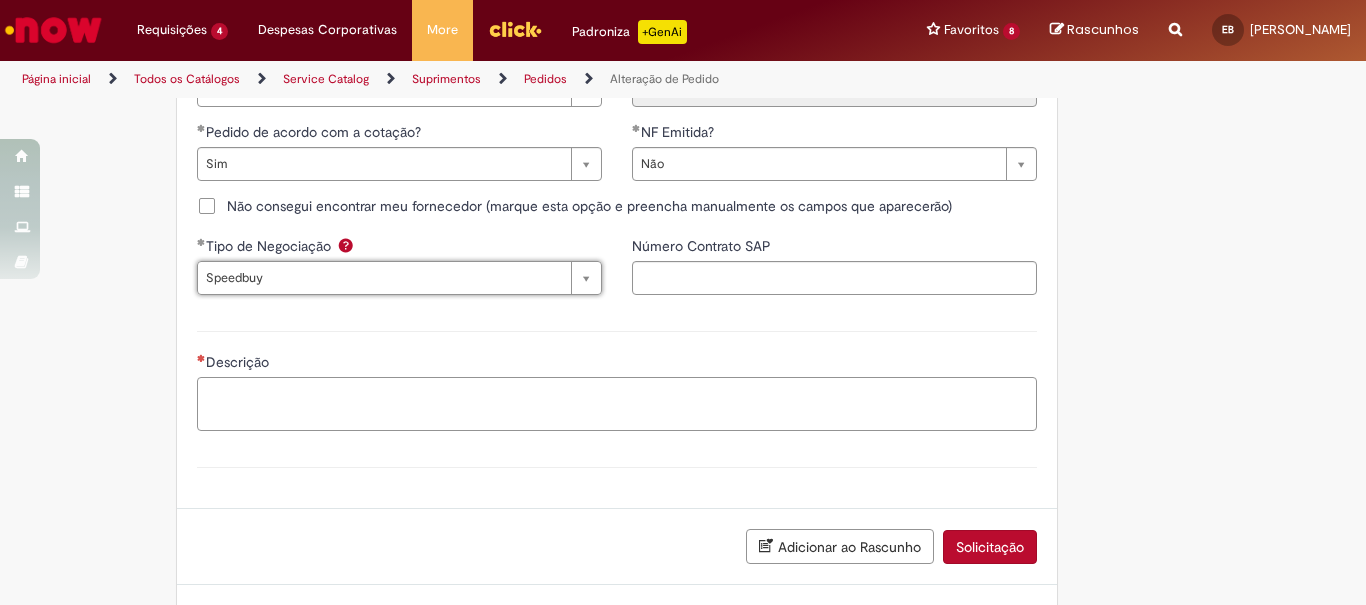 click on "Descrição" at bounding box center (617, 404) 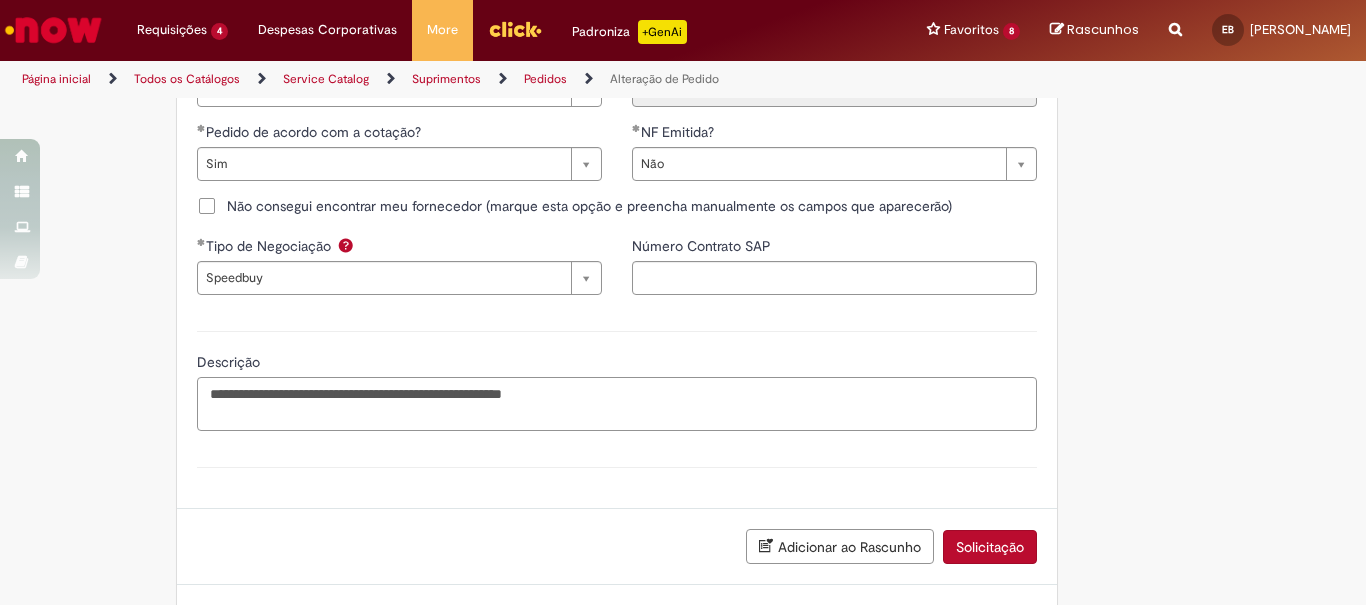 paste on "**********" 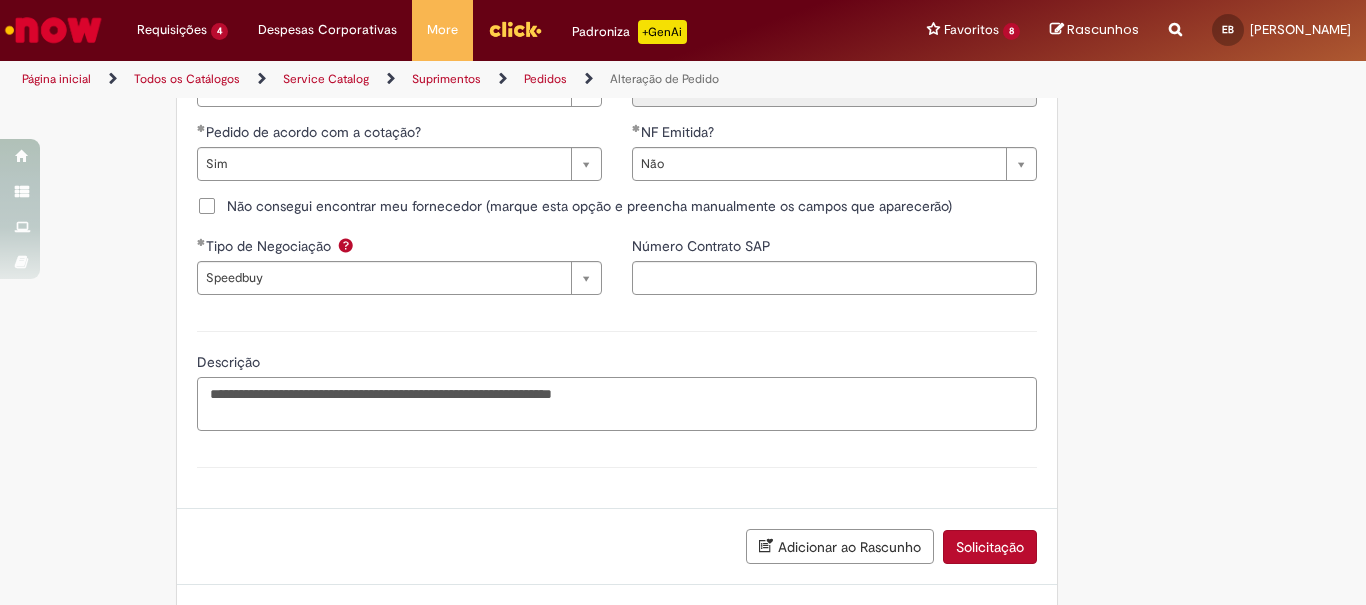 scroll, scrollTop: 2106, scrollLeft: 0, axis: vertical 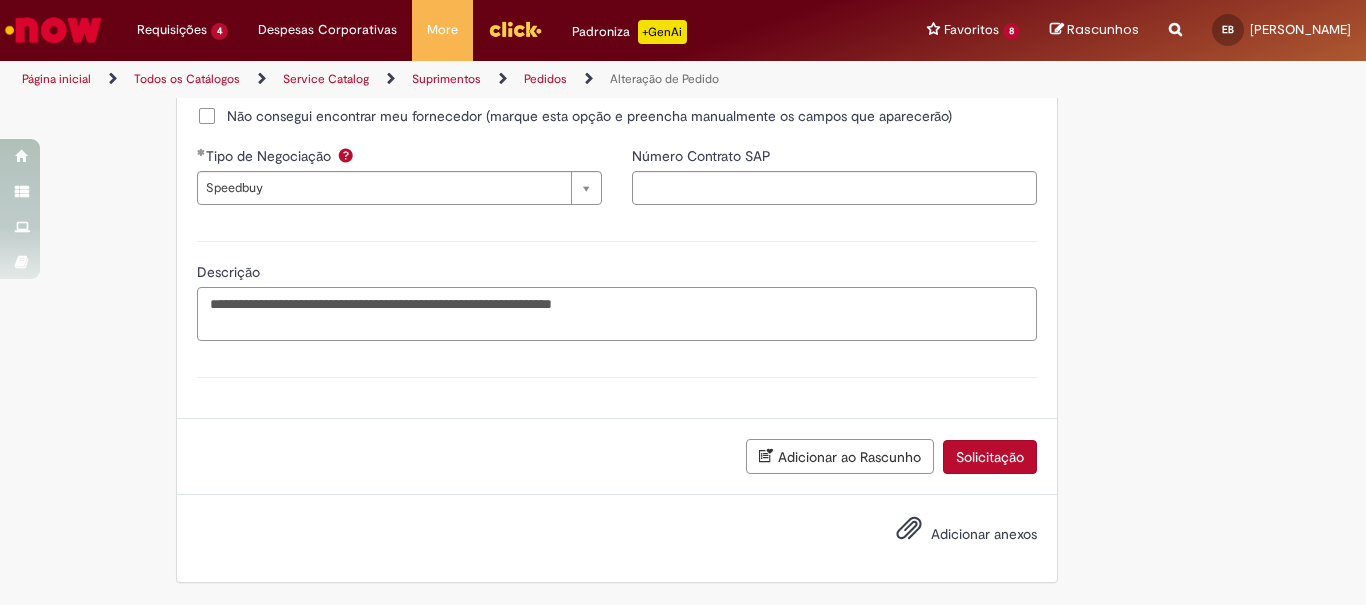 click on "**********" at bounding box center (617, 314) 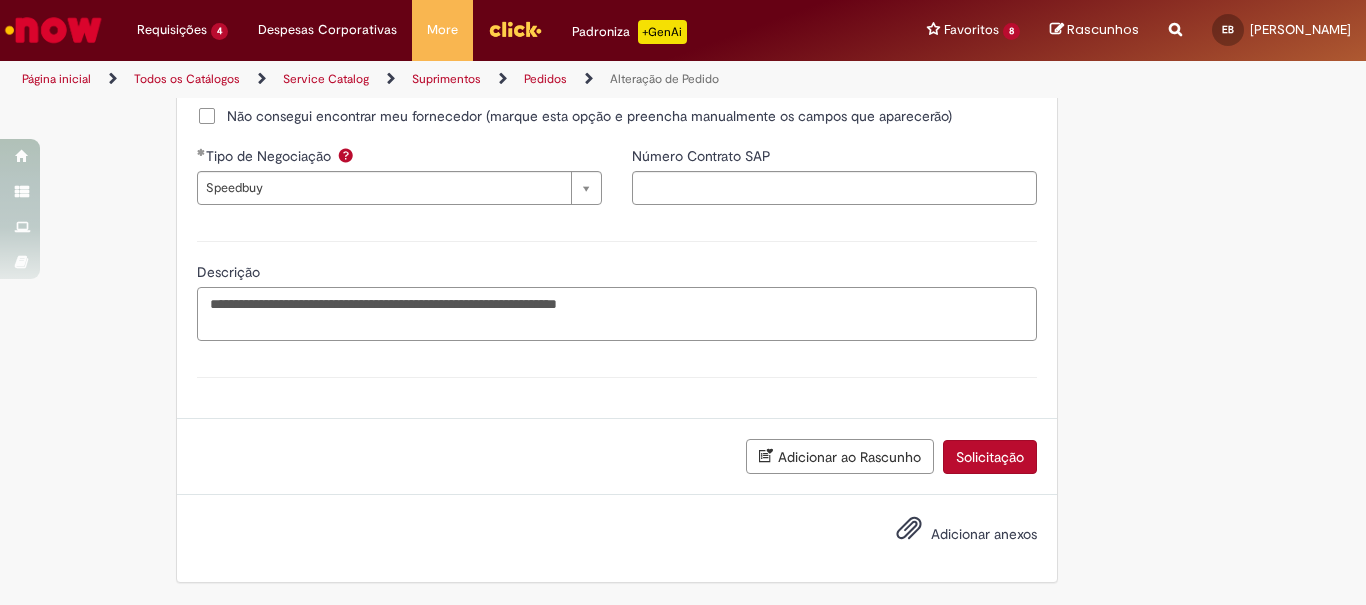 type on "**********" 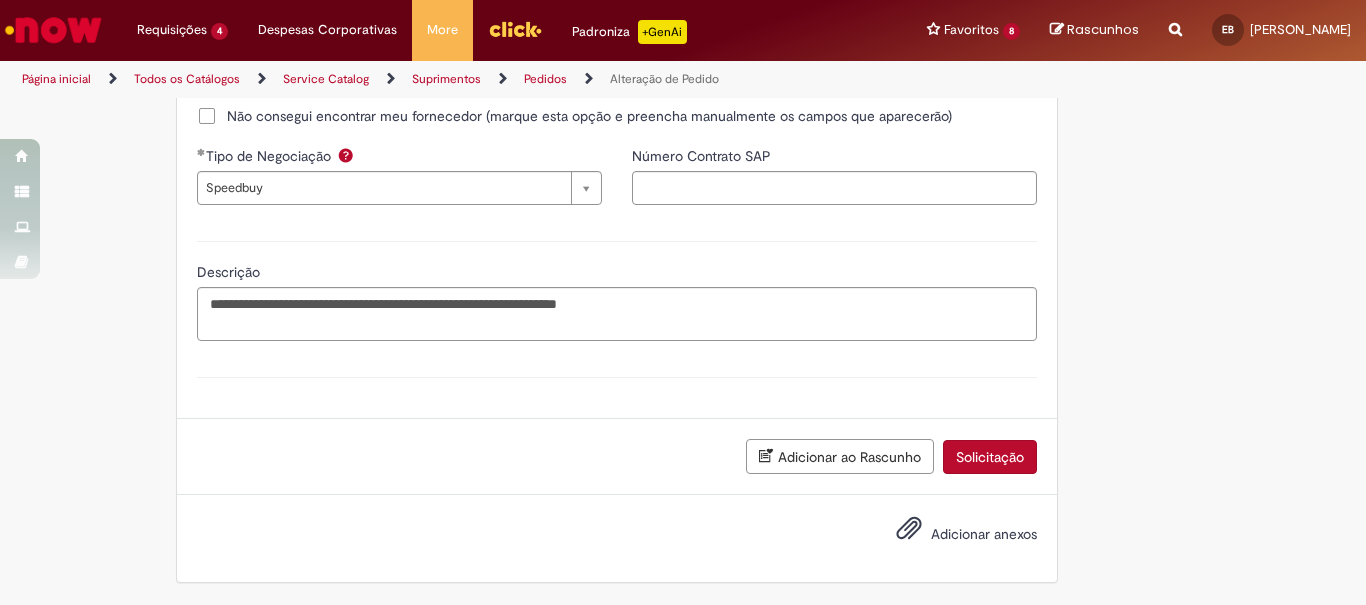 click on "Adicionar anexos" at bounding box center (984, 534) 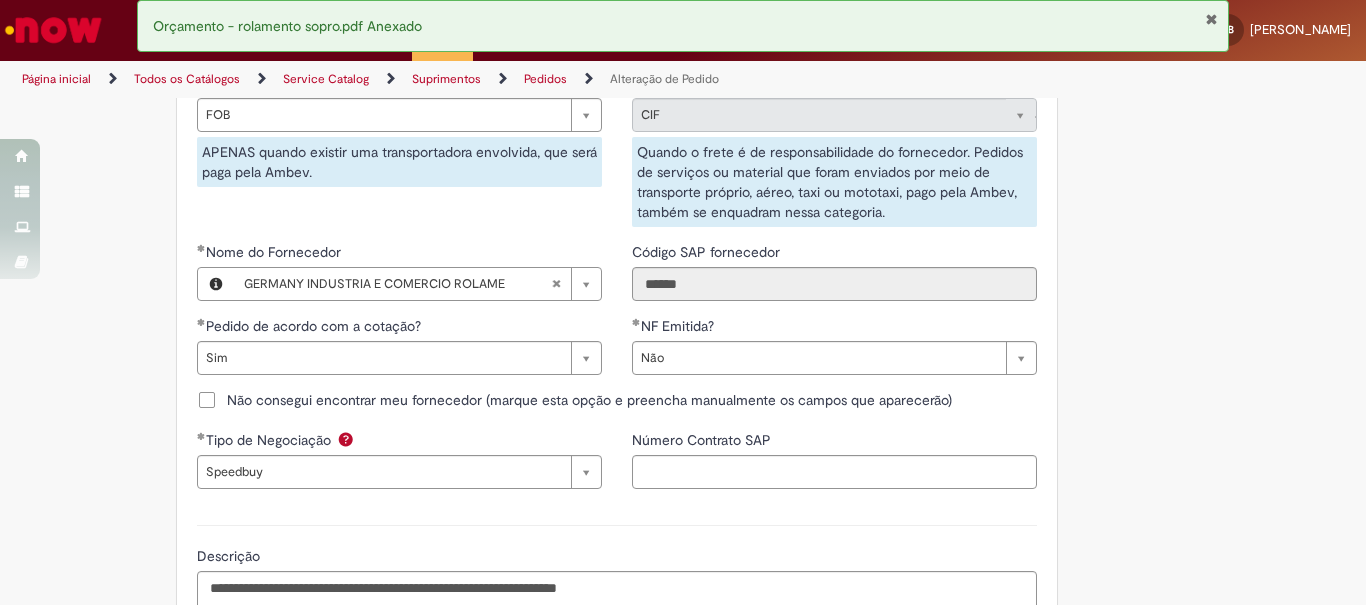 scroll, scrollTop: 2106, scrollLeft: 0, axis: vertical 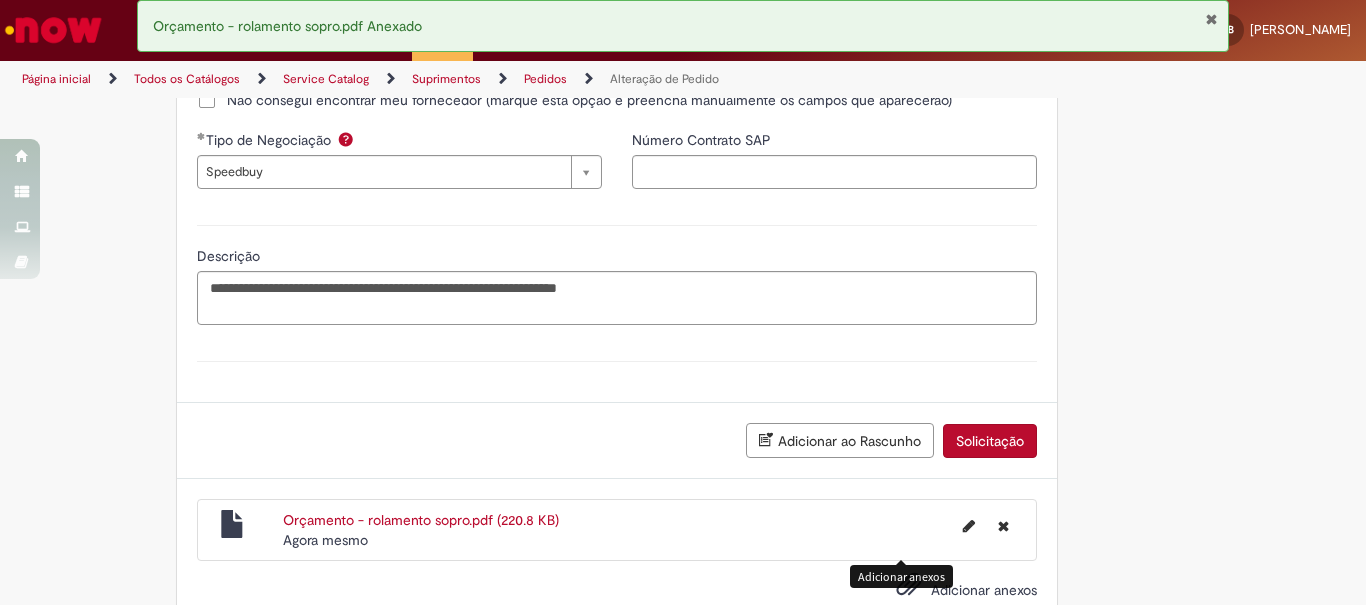 click on "Solicitação" at bounding box center [990, 441] 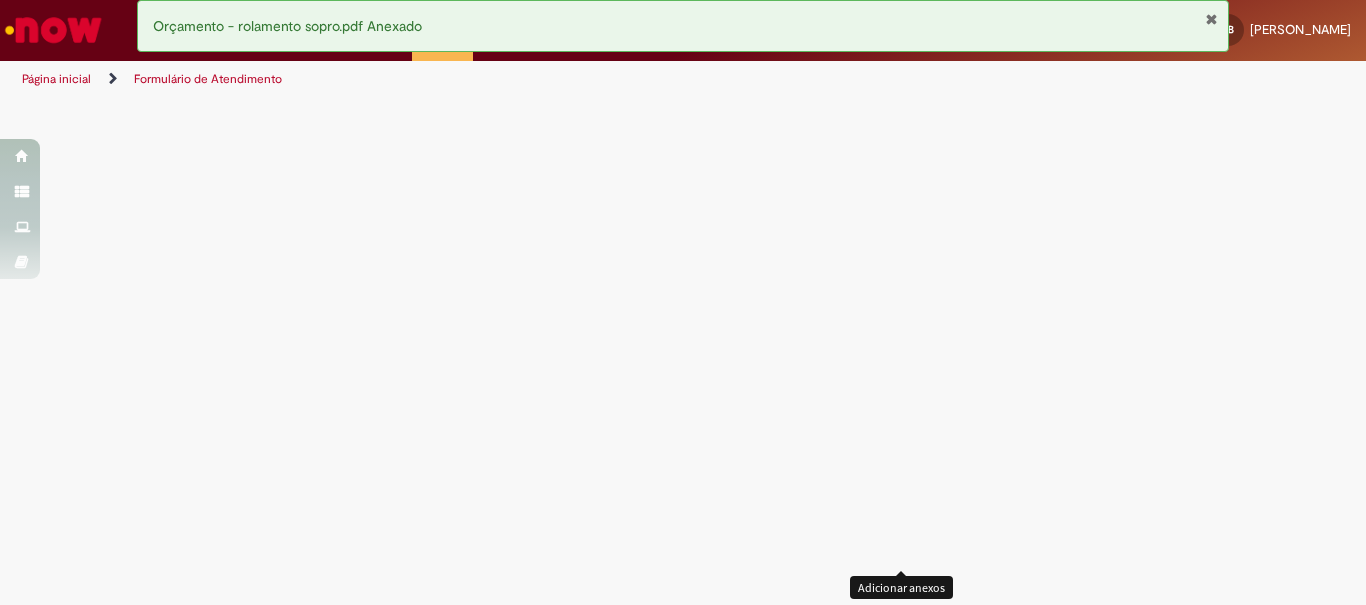 scroll, scrollTop: 0, scrollLeft: 0, axis: both 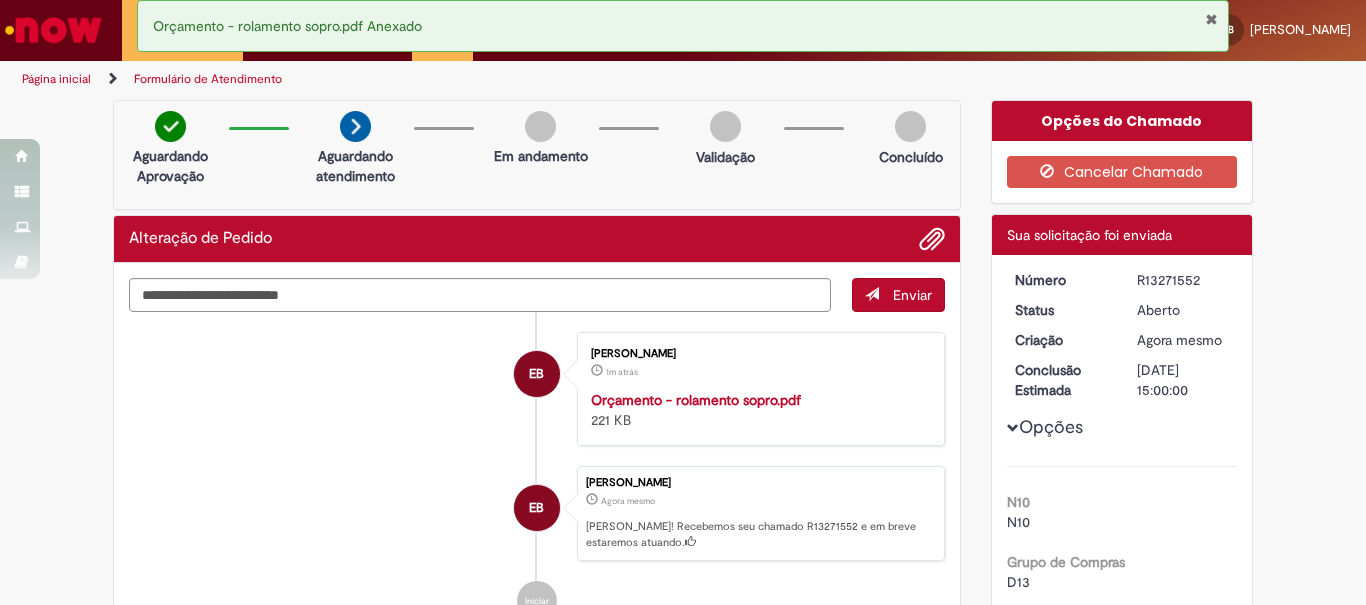 click at bounding box center [1211, 19] 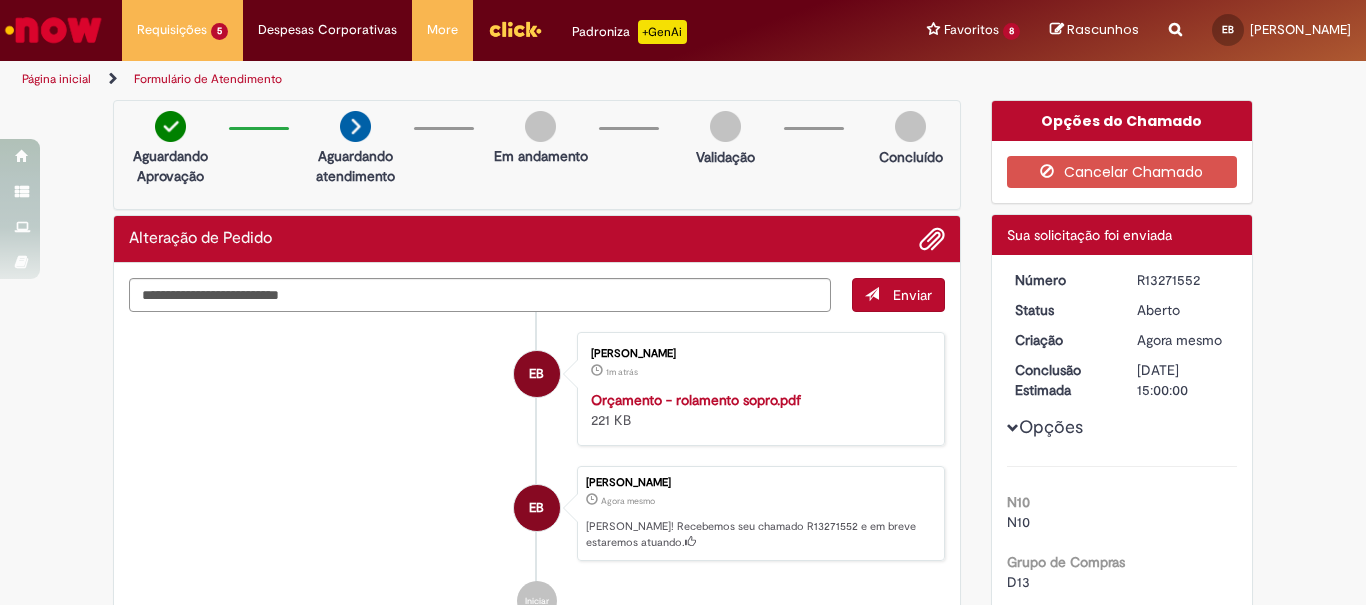 type 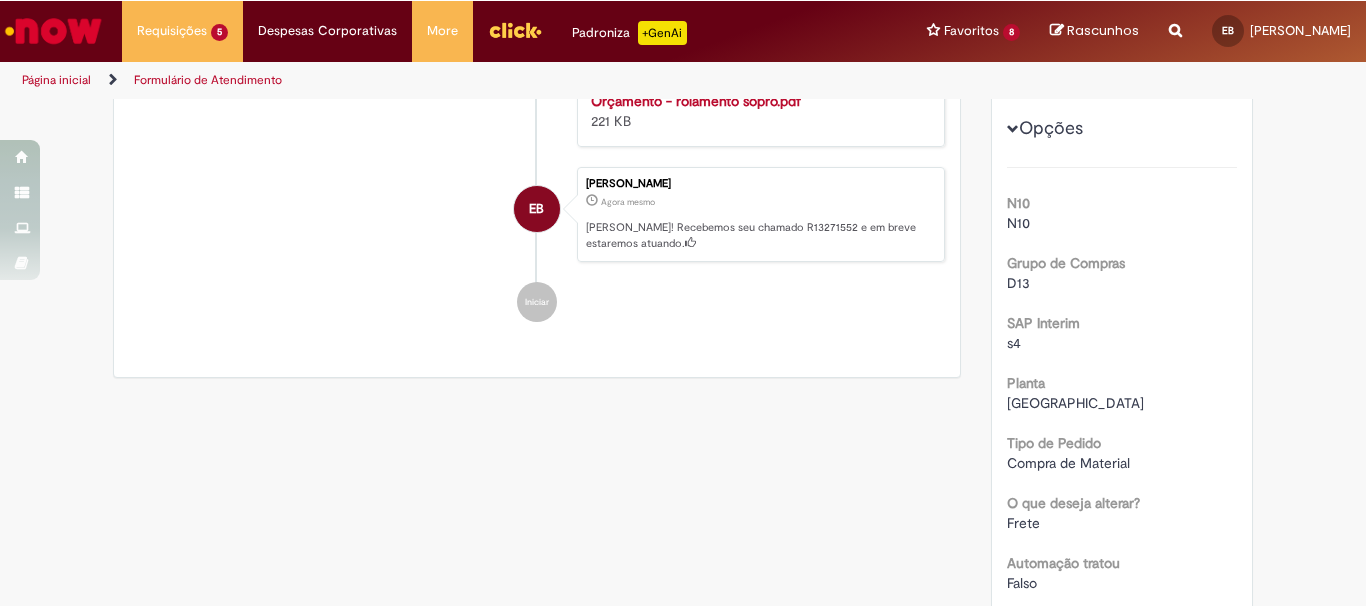 scroll, scrollTop: 0, scrollLeft: 0, axis: both 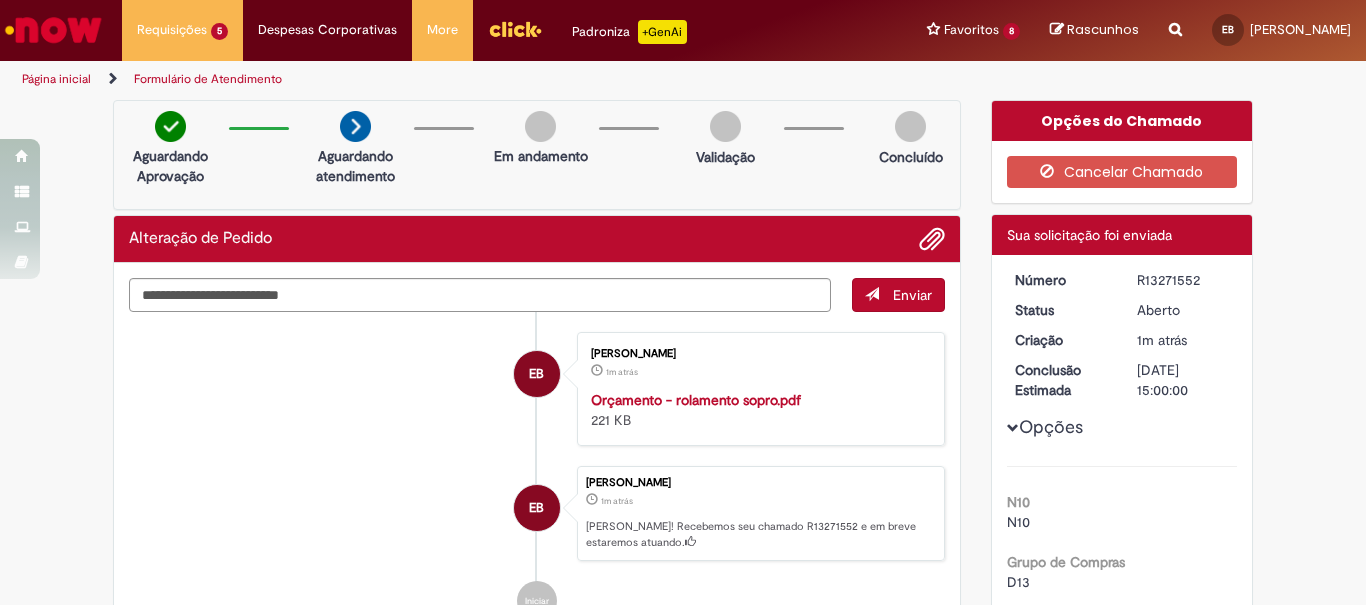 click on "Enviar
EB
[PERSON_NAME]
1m atrás 1m atrás
Orçamento - rolamento sopro.pdf  221 KB
EB
[PERSON_NAME]
1m atrás 1m atrás
[PERSON_NAME]! Recebemos seu chamado R13271552 e em breve estaremos atuando.
Iniciar" at bounding box center (537, 470) 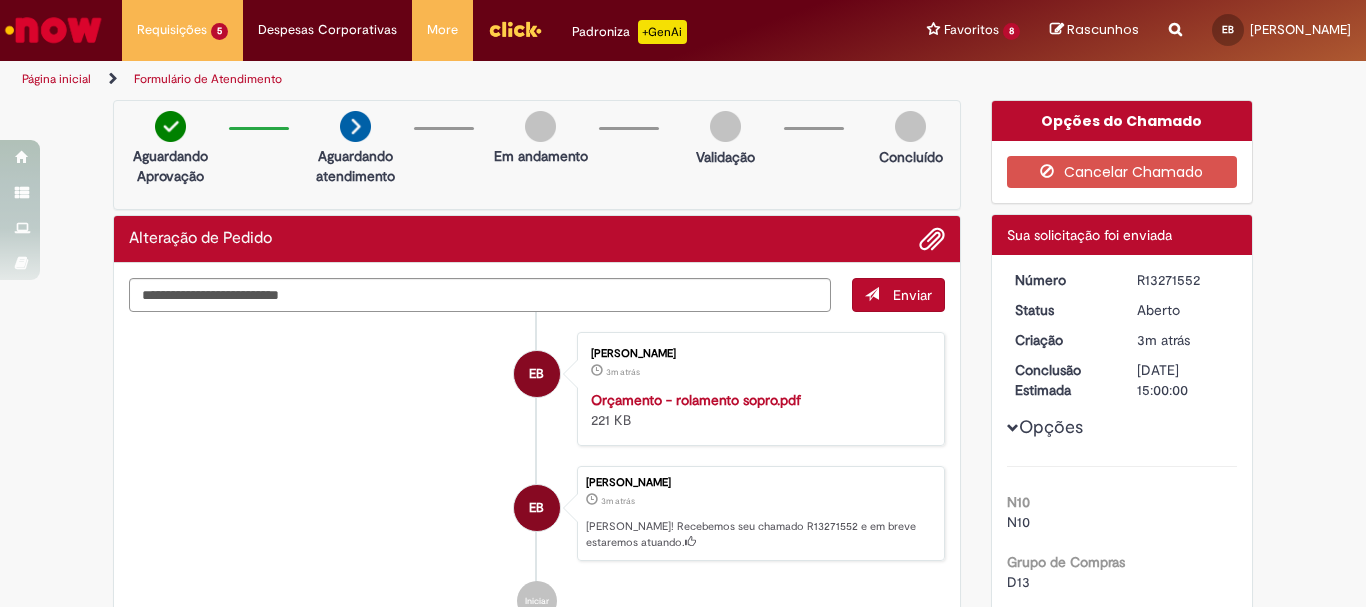drag, startPoint x: 1132, startPoint y: 280, endPoint x: 1193, endPoint y: 280, distance: 61 